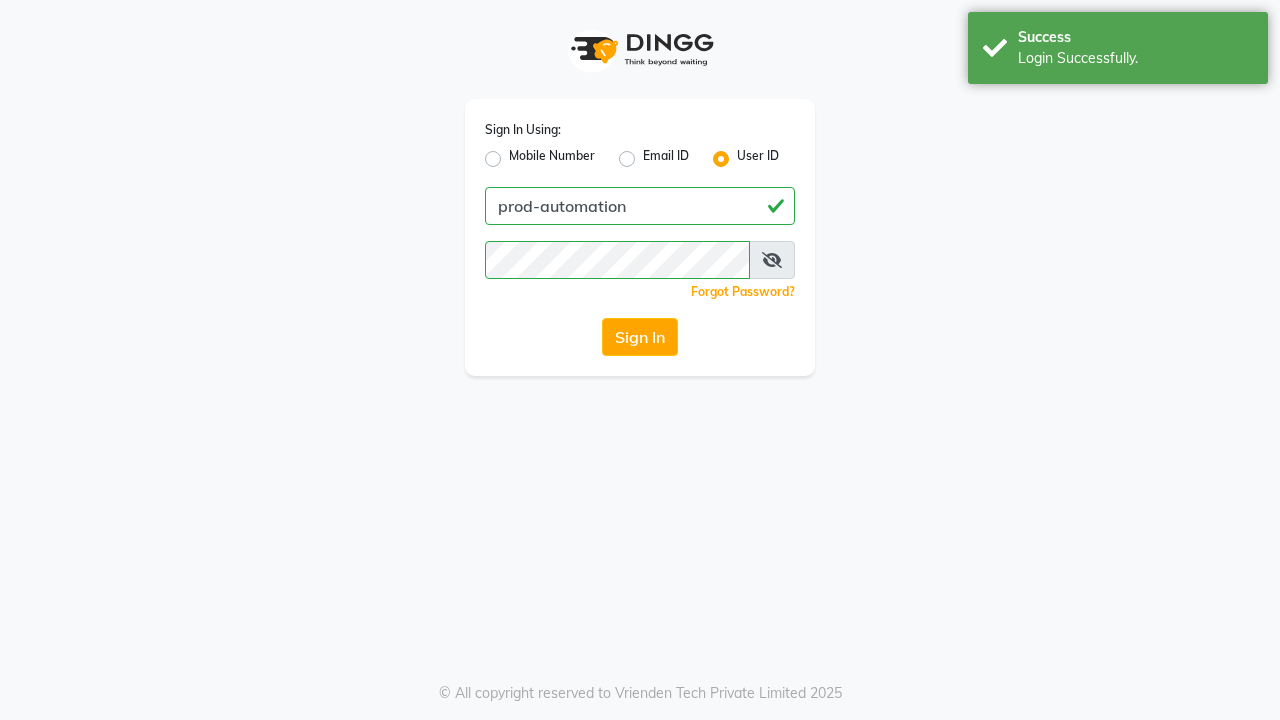 scroll, scrollTop: 0, scrollLeft: 0, axis: both 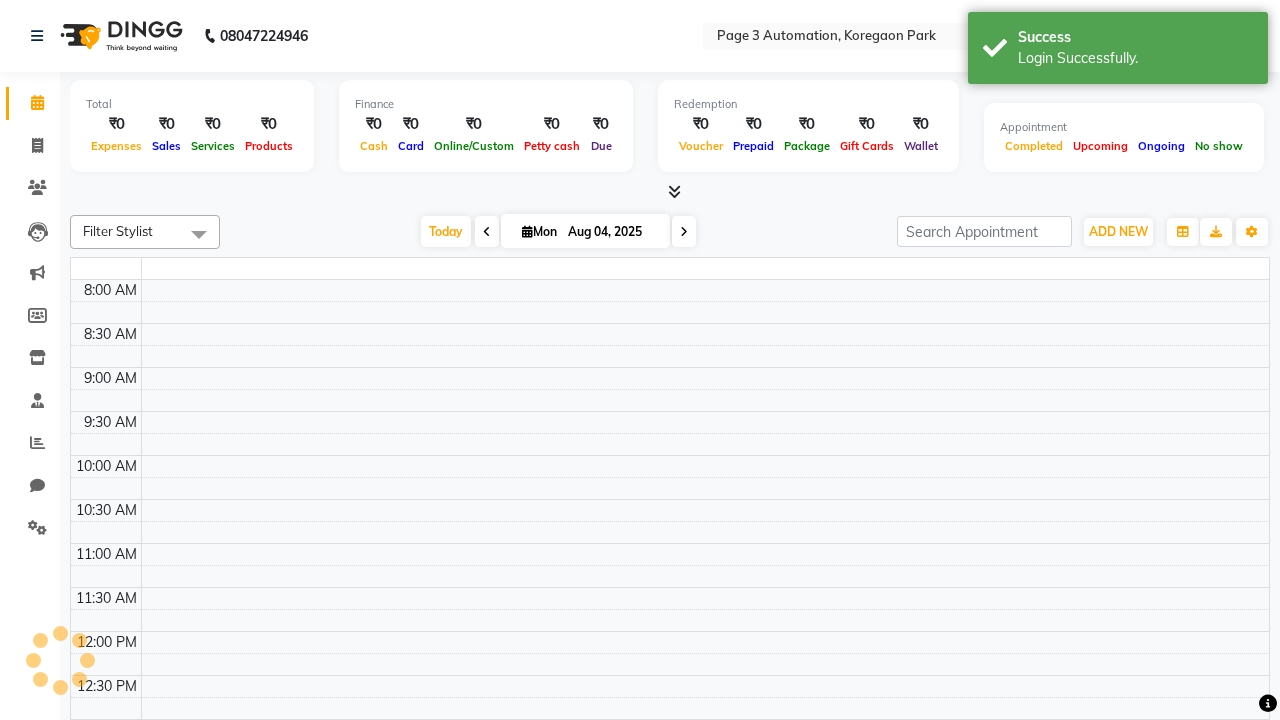 select on "en" 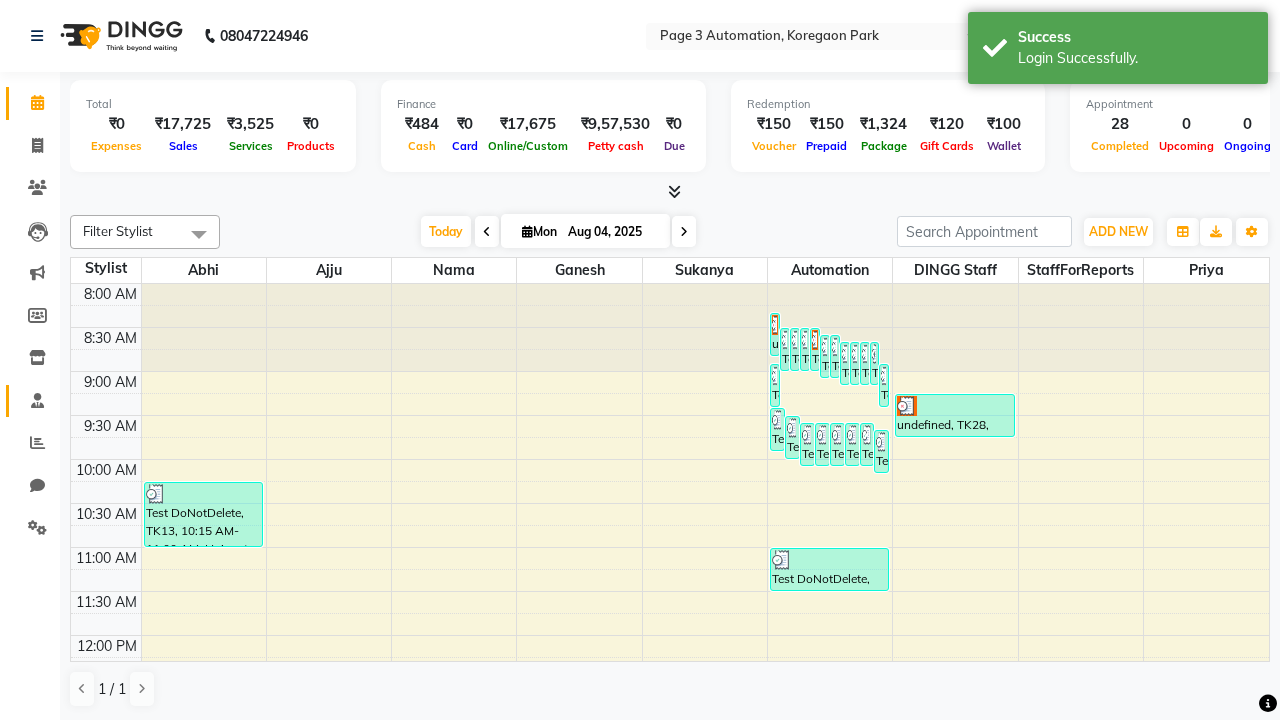 click 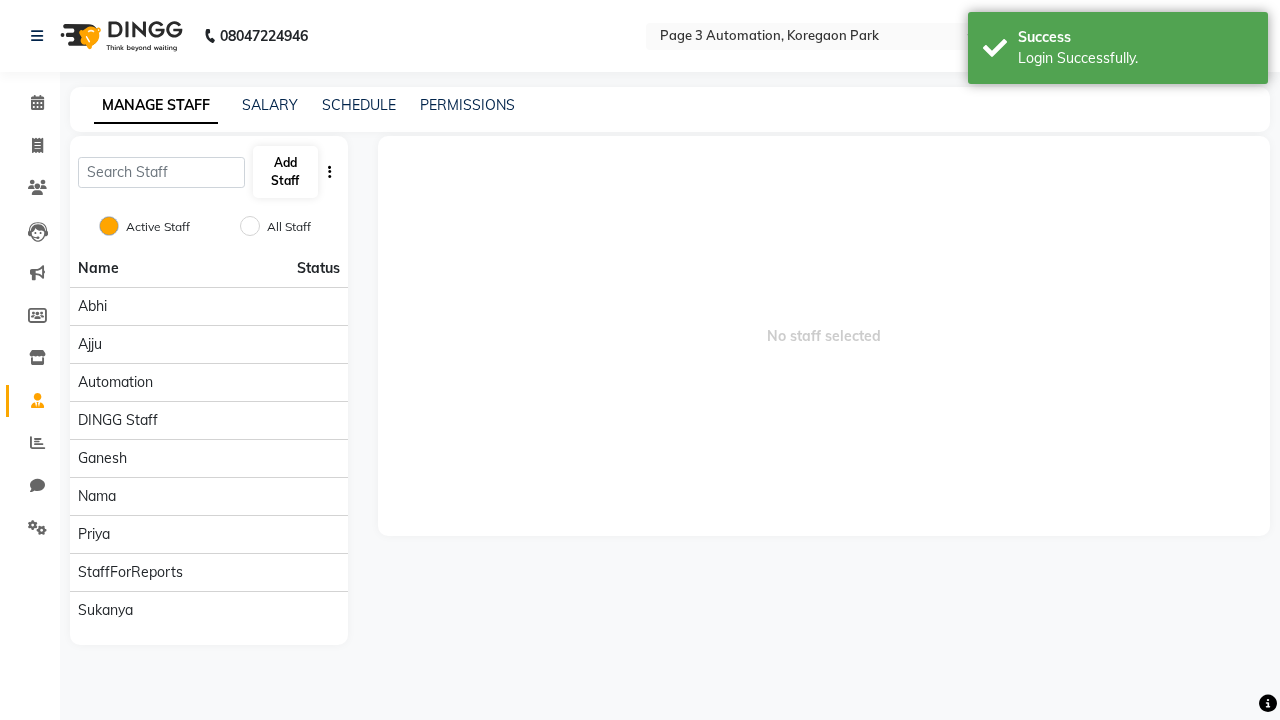 click 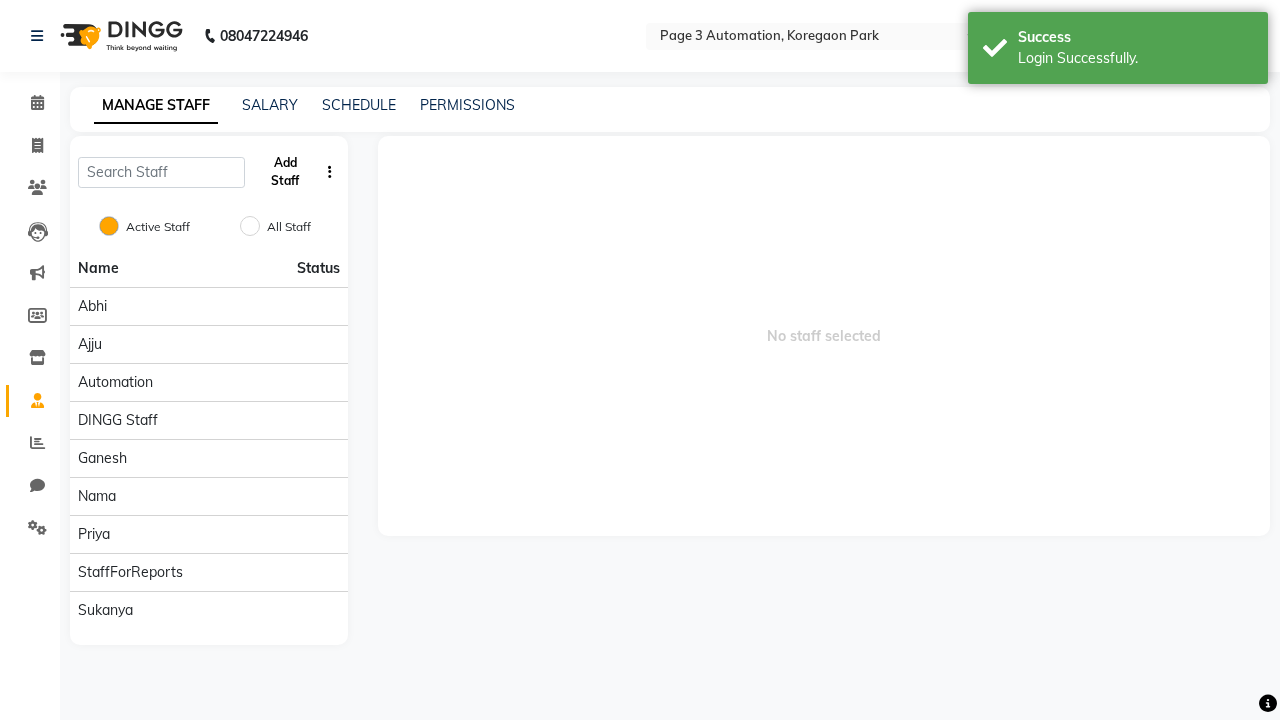 click on "Add Staff" 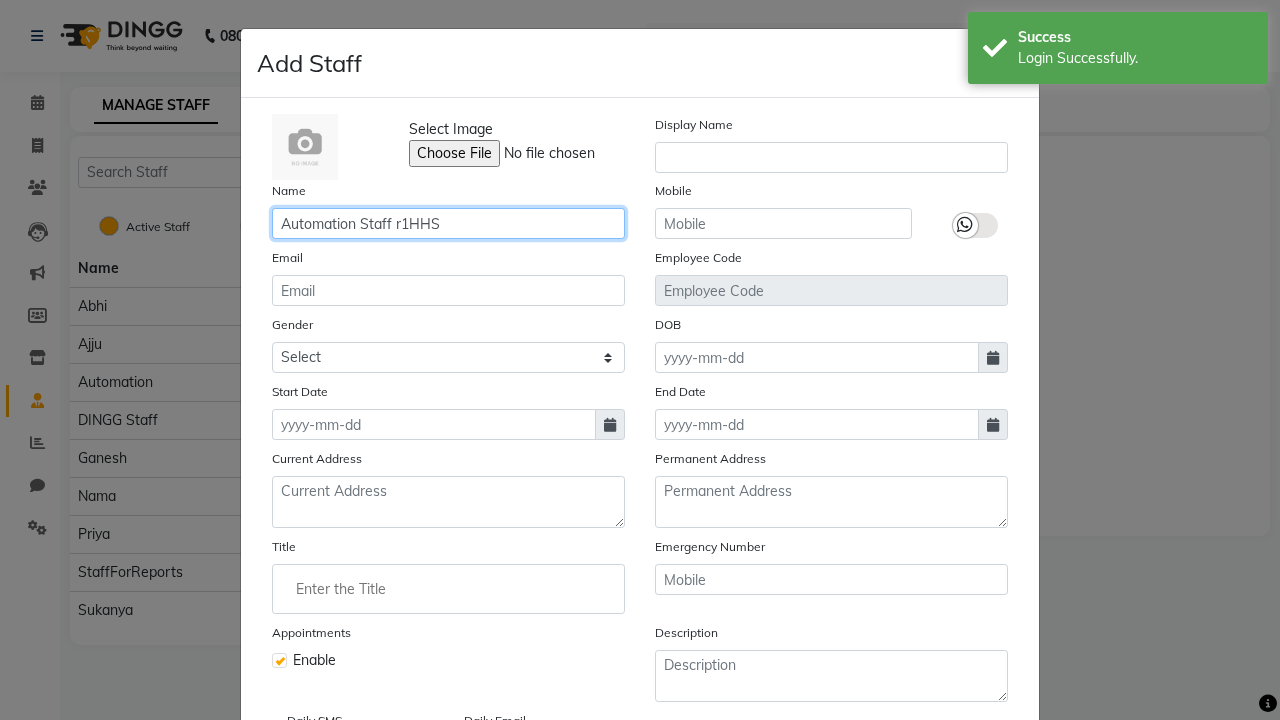 type on "[ORGANIZATION] [ROLE]" 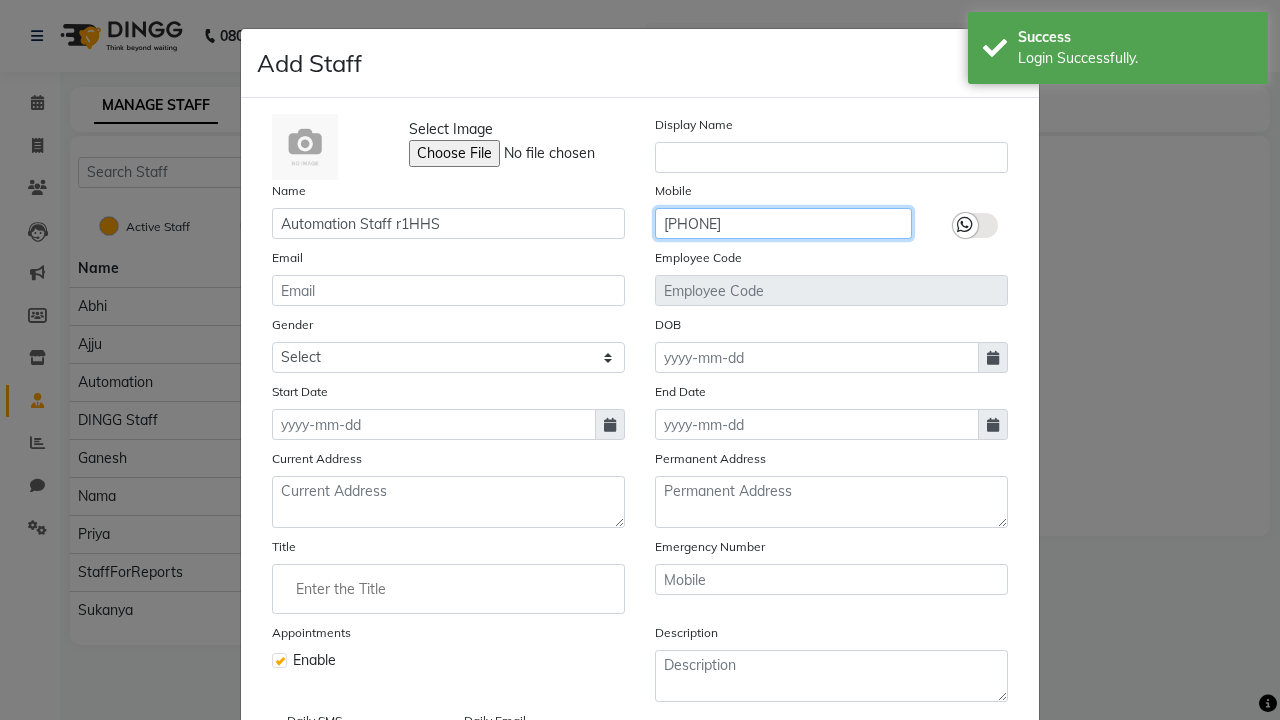 type on "[PHONE]" 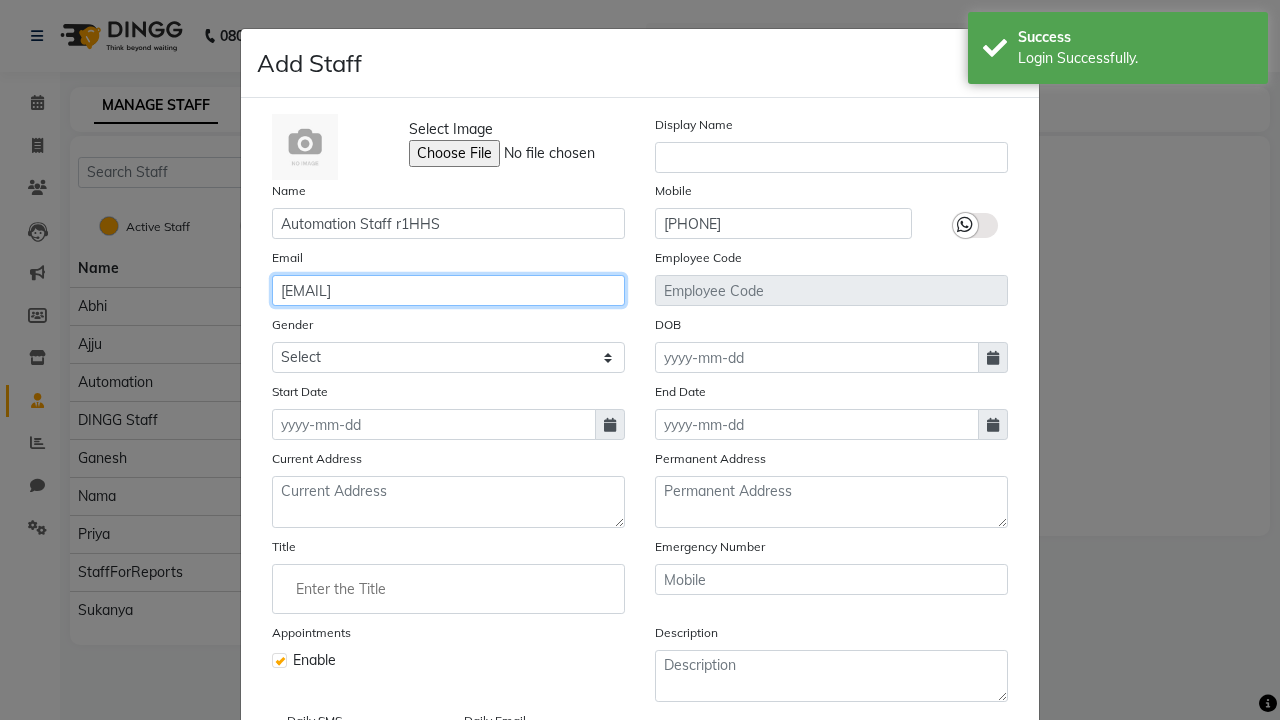 type on "[EMAIL]" 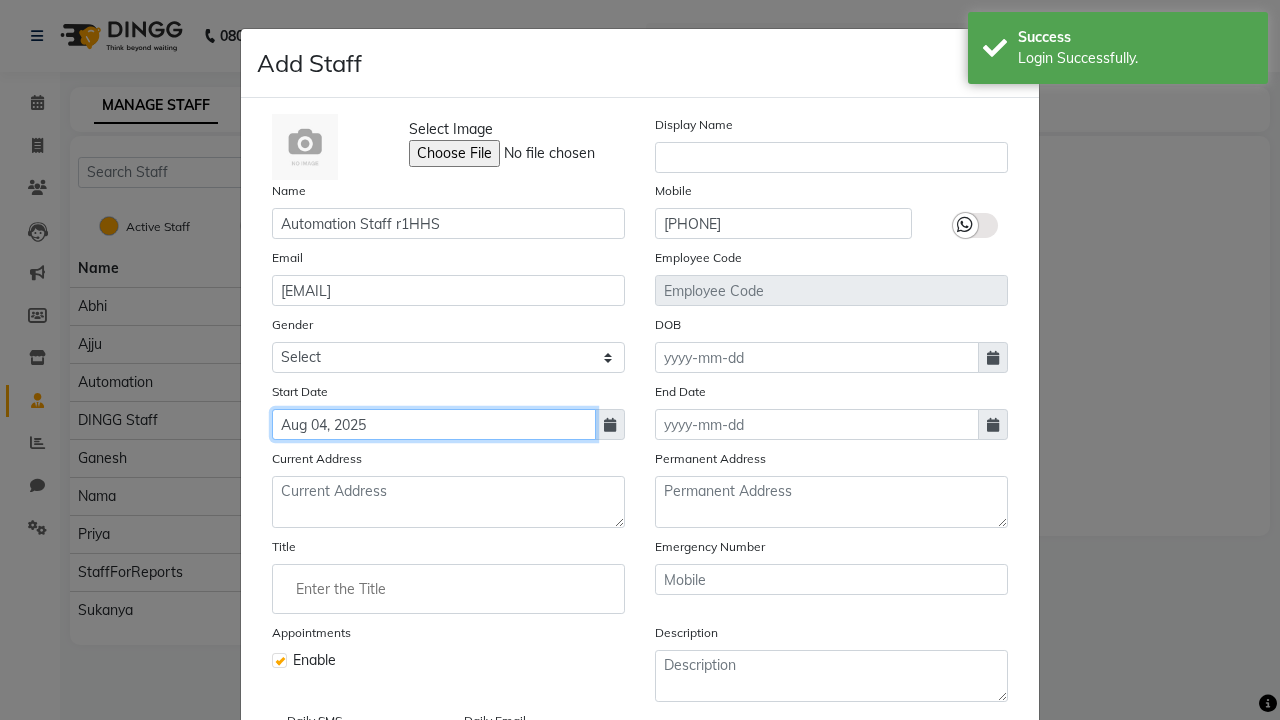 type on "Aug 04, 2025" 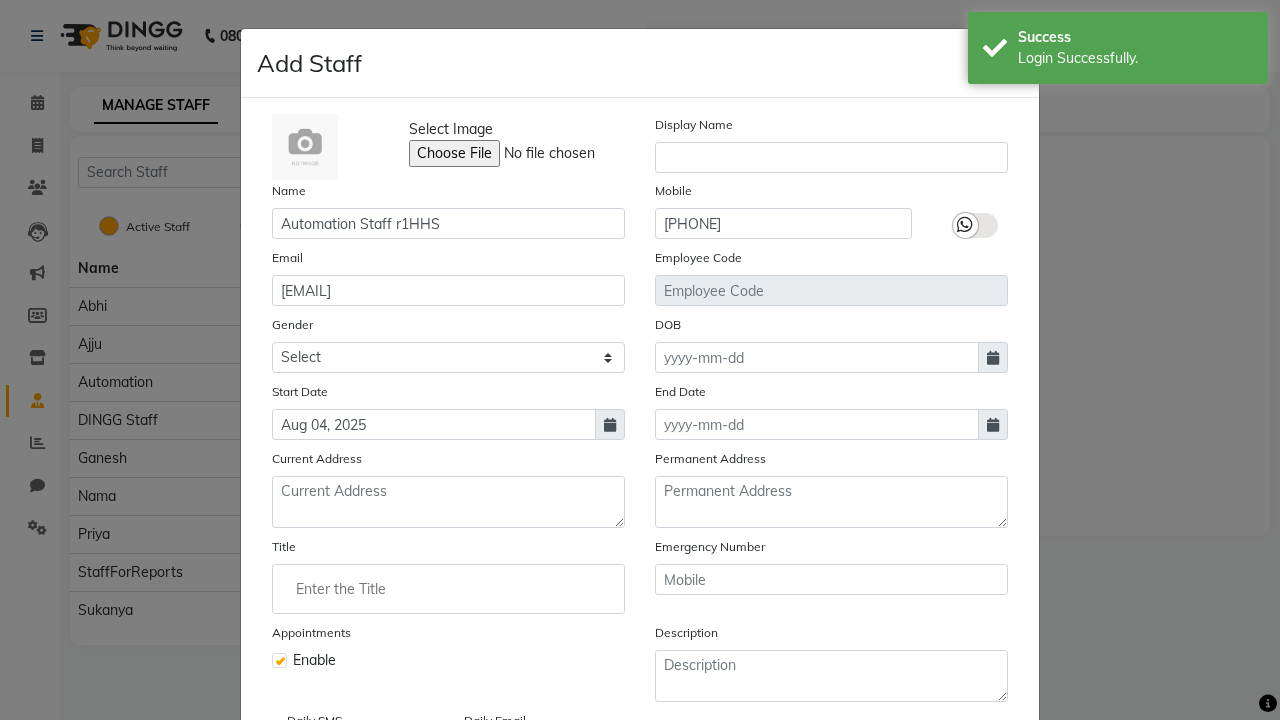 click on "Save" at bounding box center (988, 814) 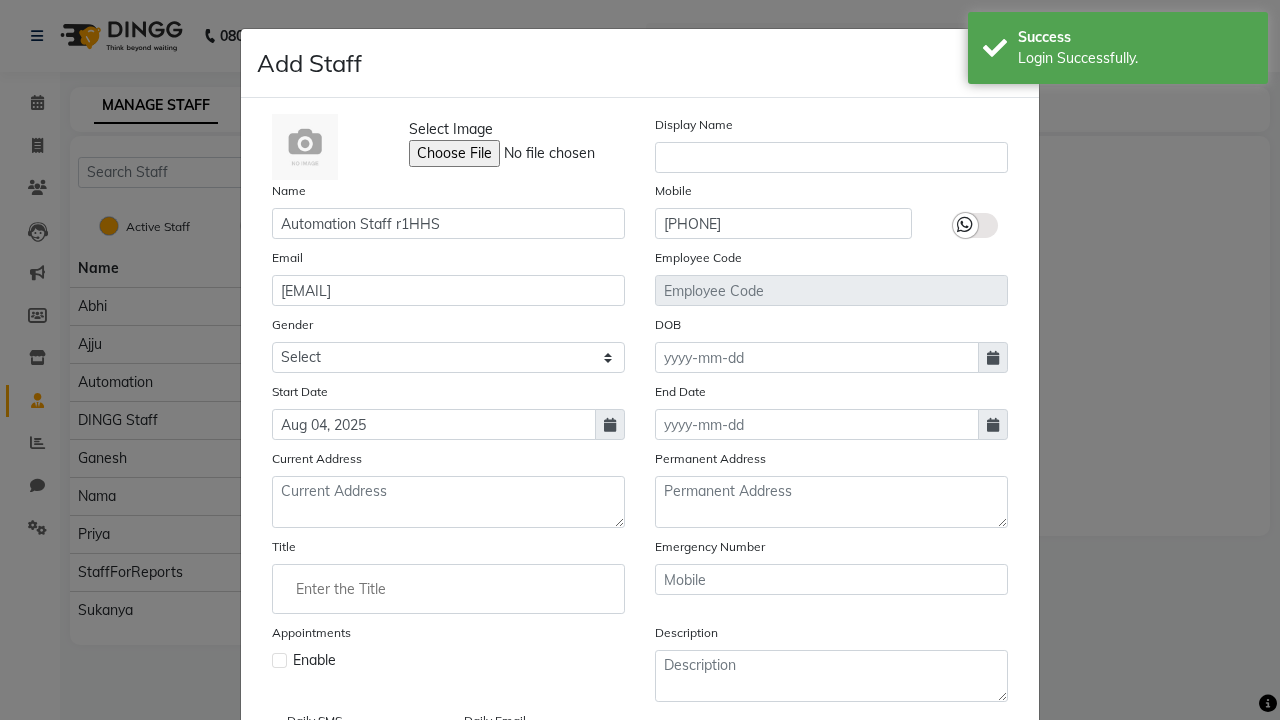 type 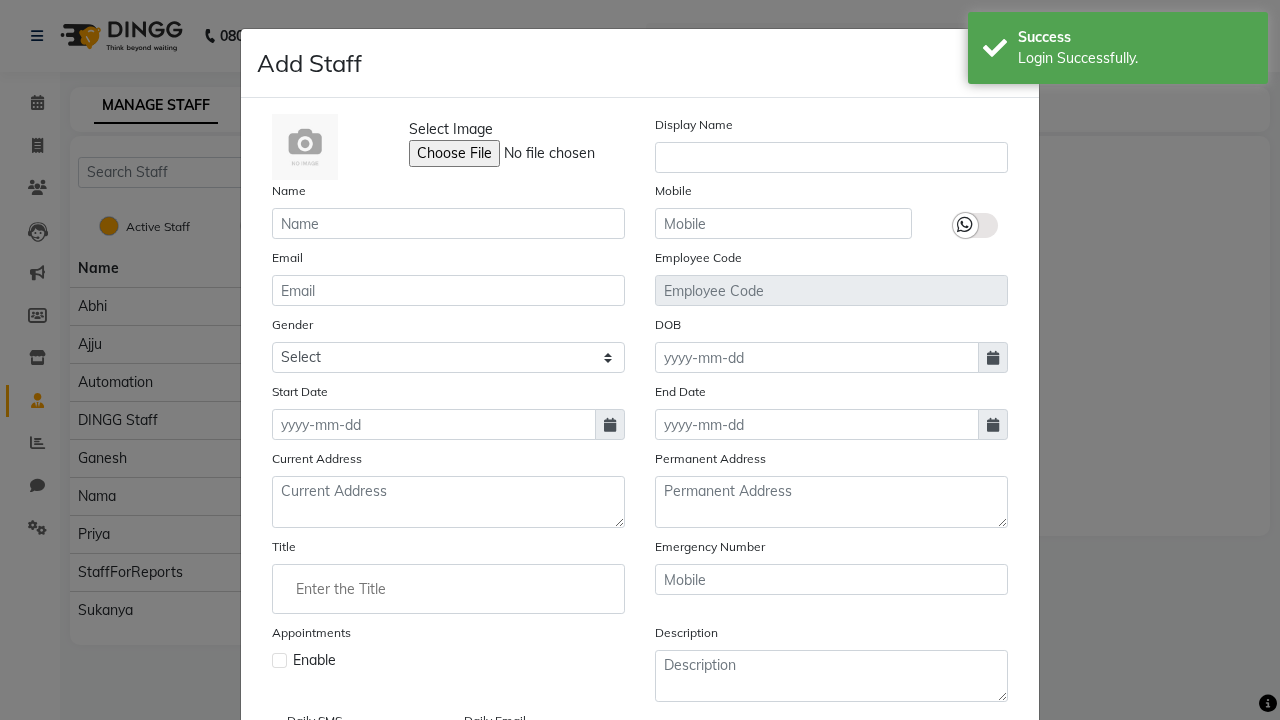 scroll, scrollTop: 162, scrollLeft: 0, axis: vertical 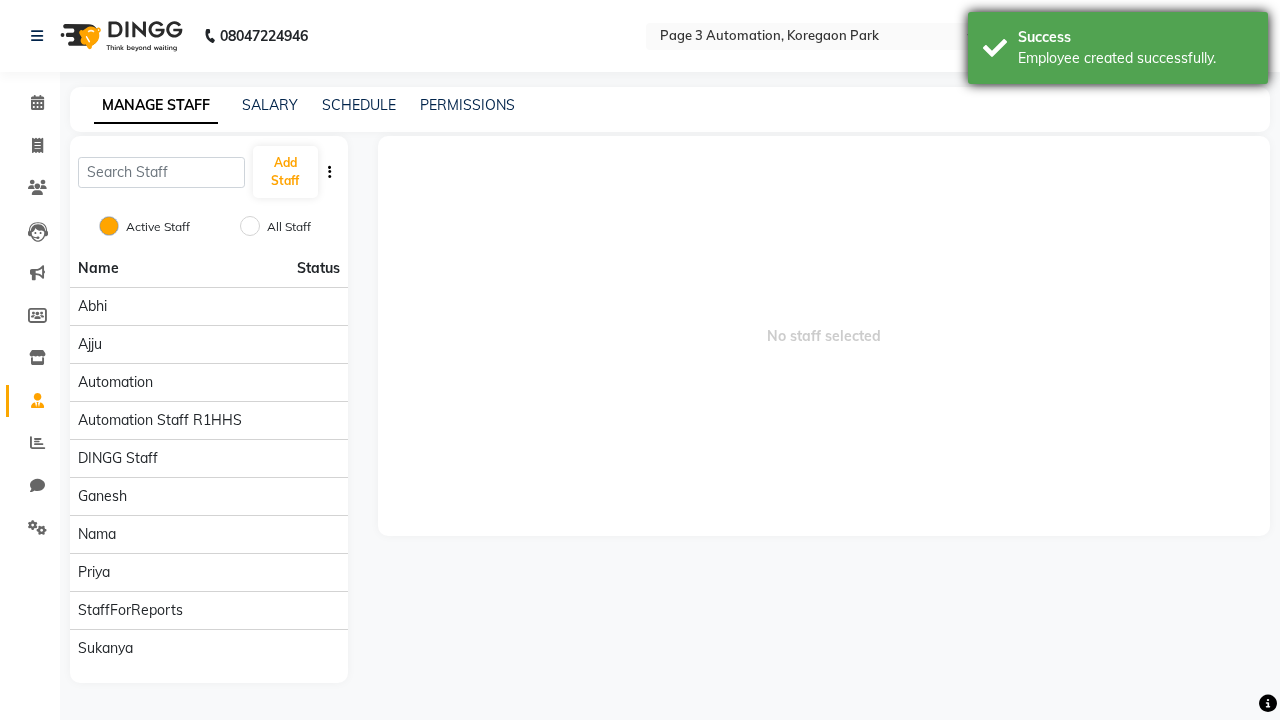 click on "Employee created successfully." at bounding box center [1135, 58] 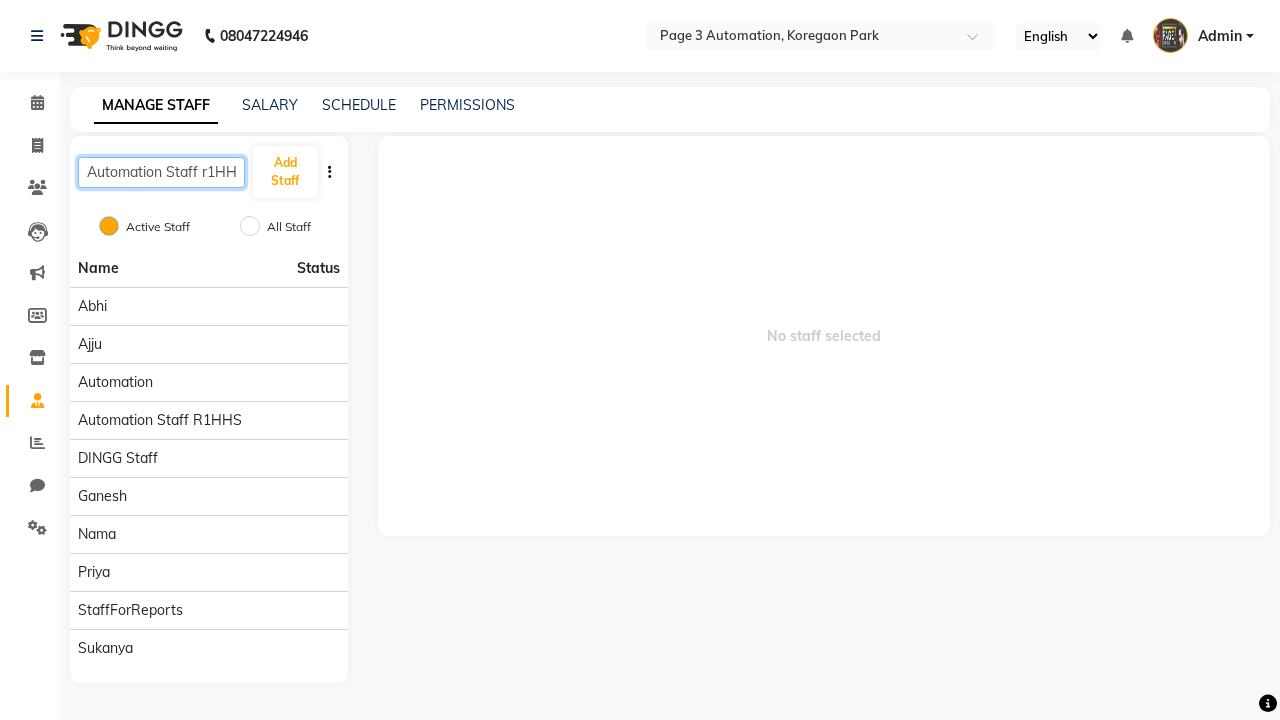 scroll, scrollTop: 0, scrollLeft: 10, axis: horizontal 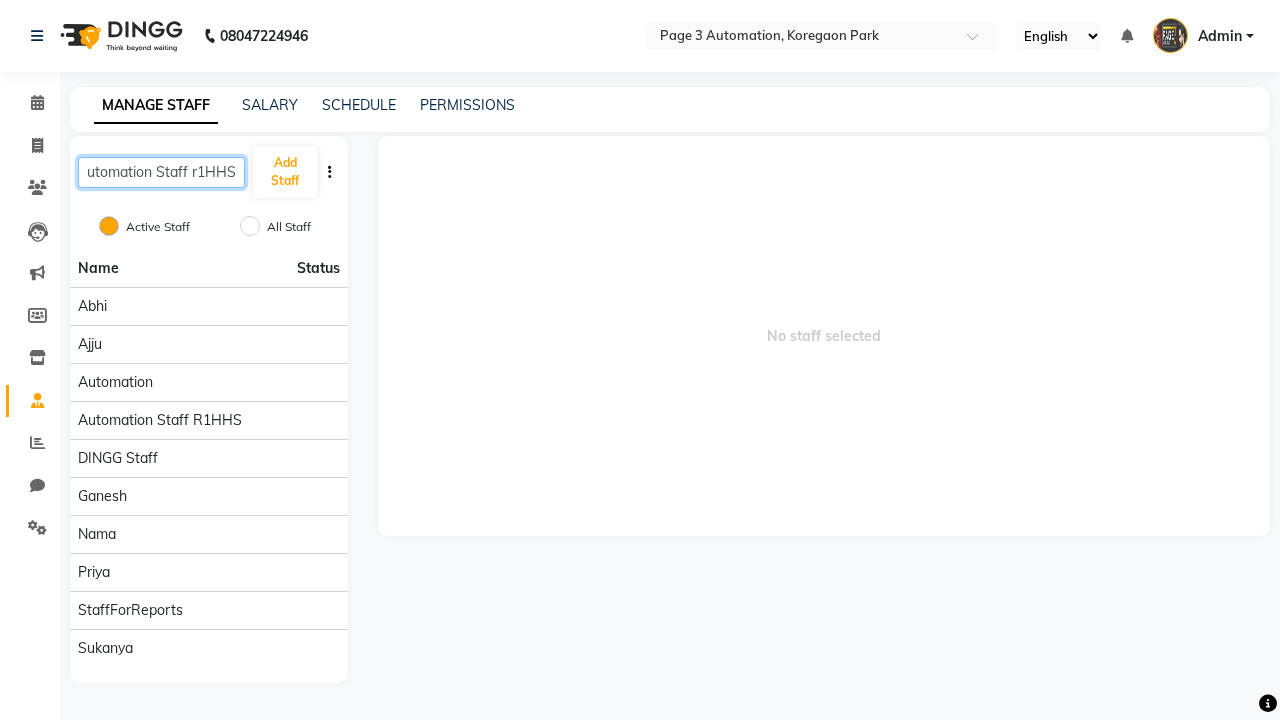 type on "[ORGANIZATION] [ROLE]" 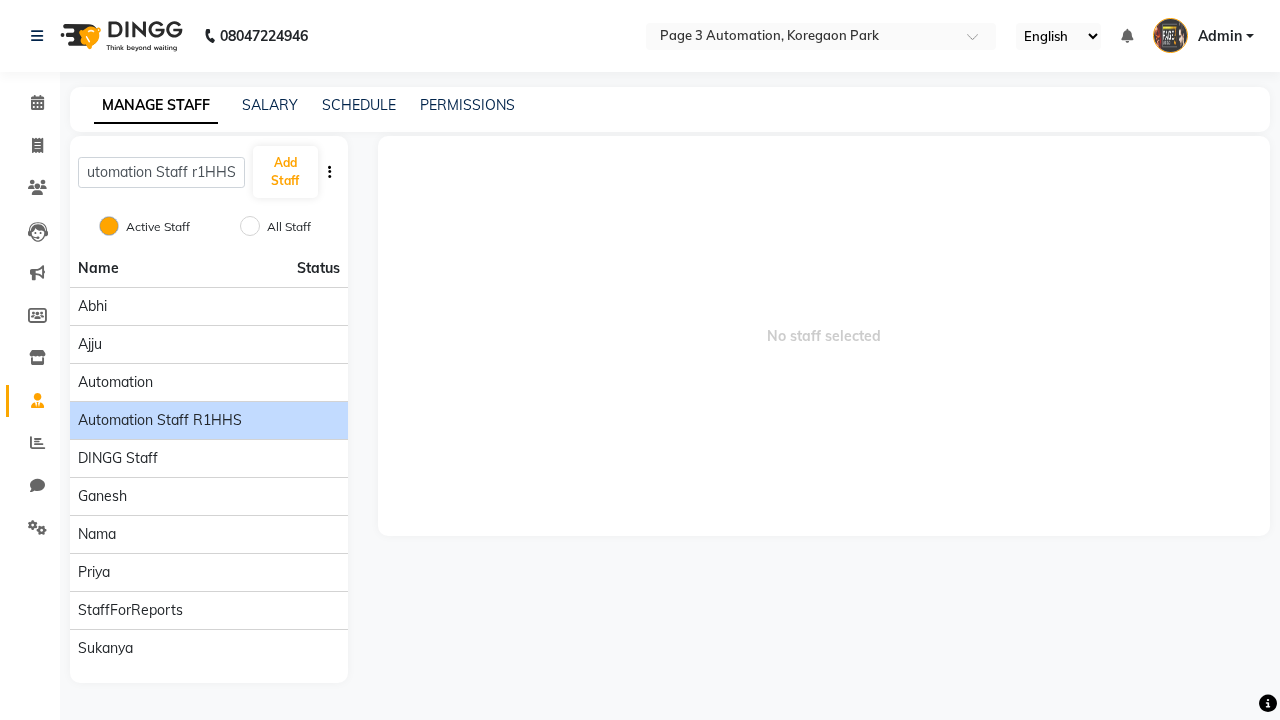 click on "[ORGANIZATION] [ROLE]" 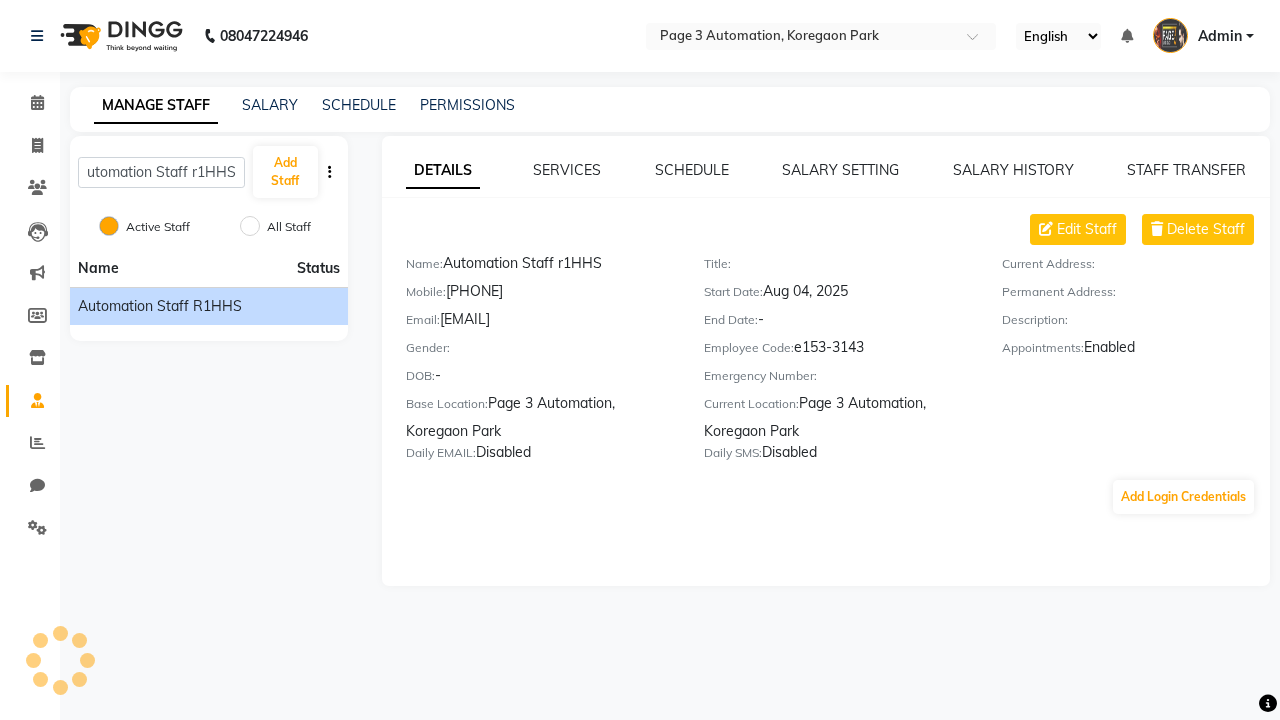 scroll, scrollTop: 0, scrollLeft: 0, axis: both 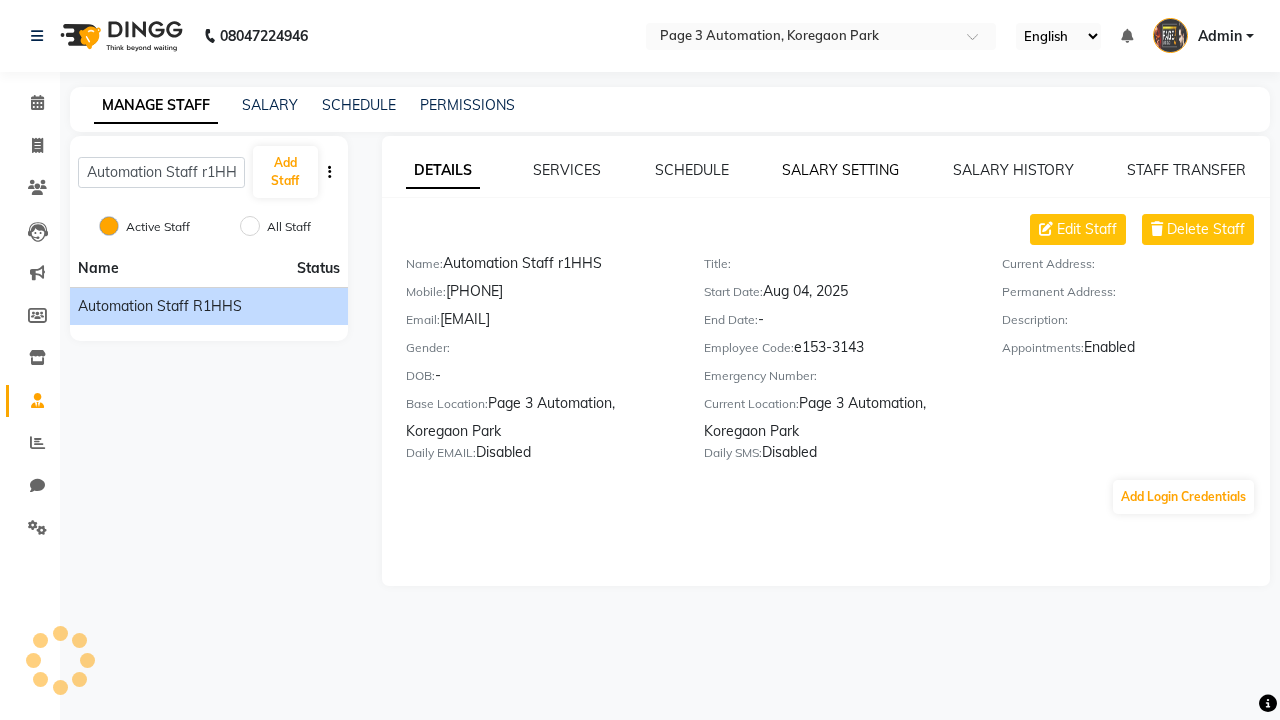 click on "SALARY SETTING" 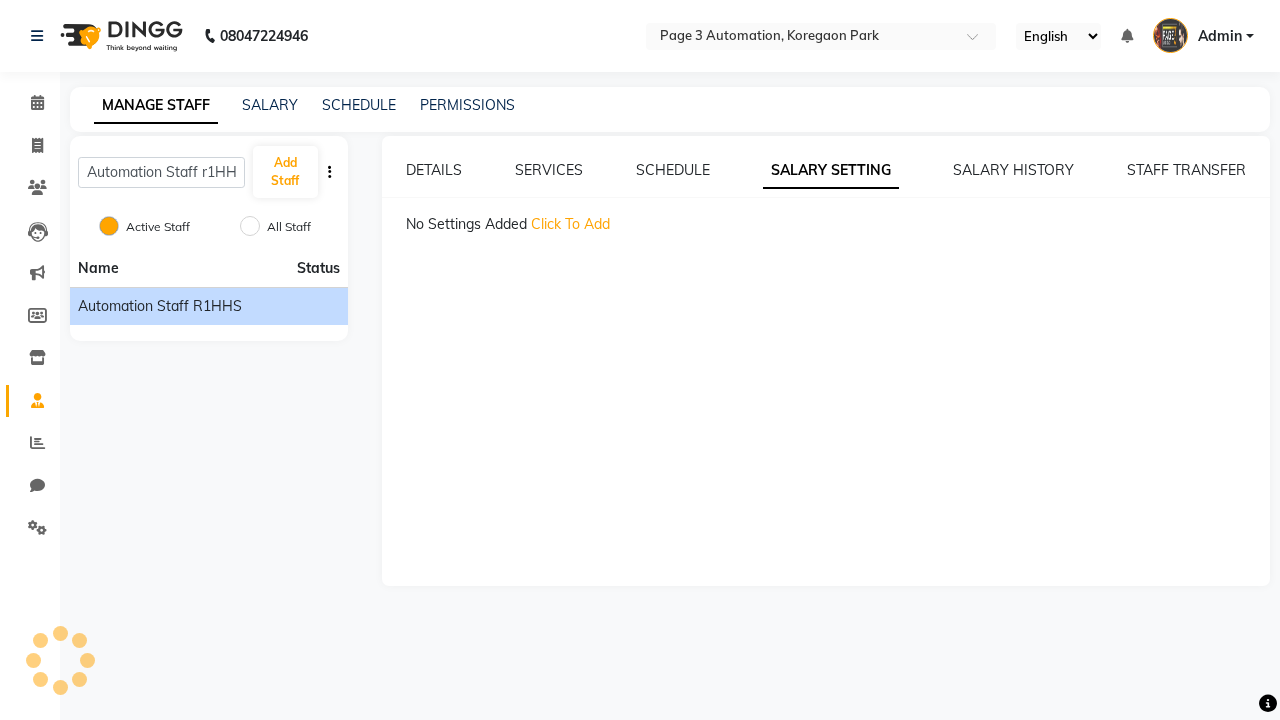 click on "Click To Add" 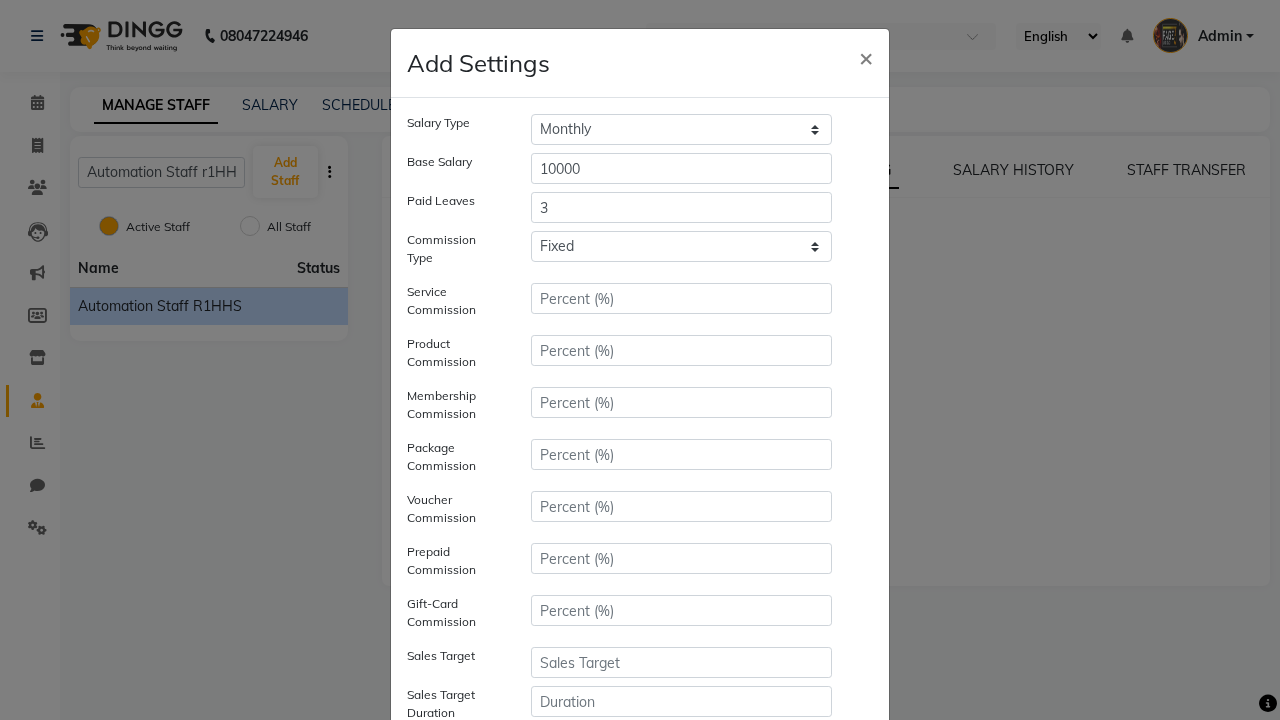 type on "3" 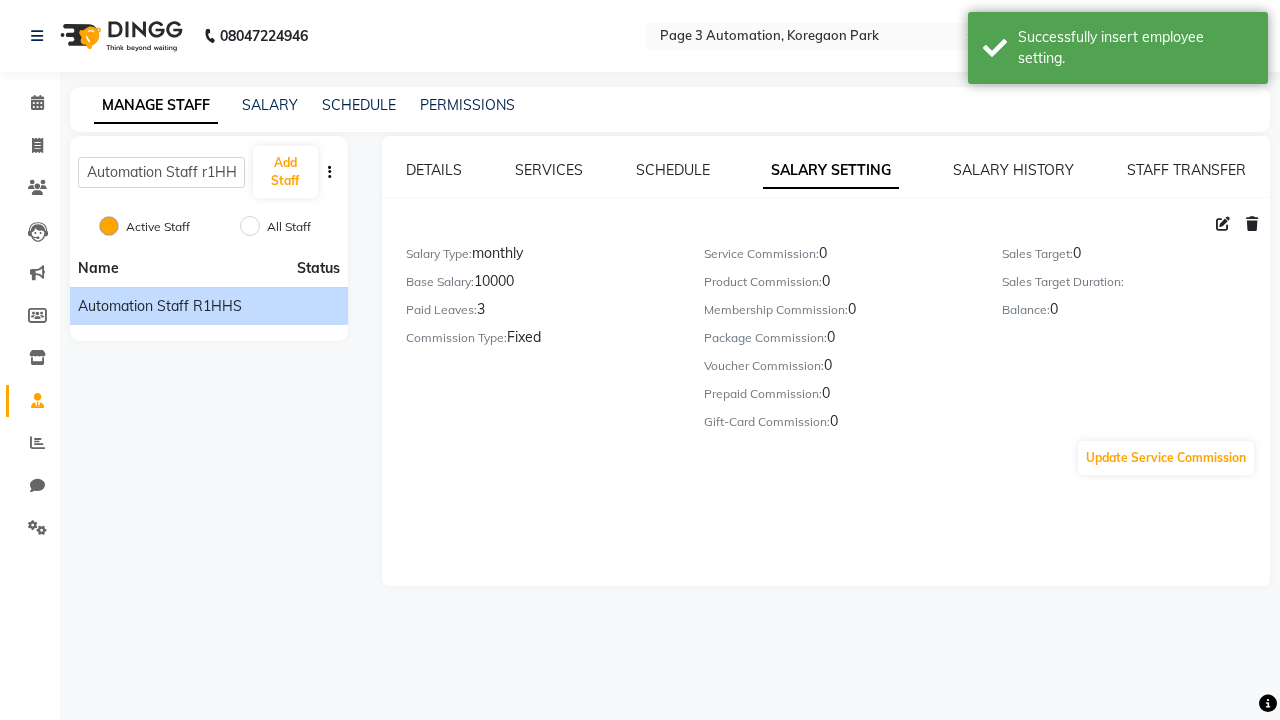 scroll, scrollTop: 259, scrollLeft: 0, axis: vertical 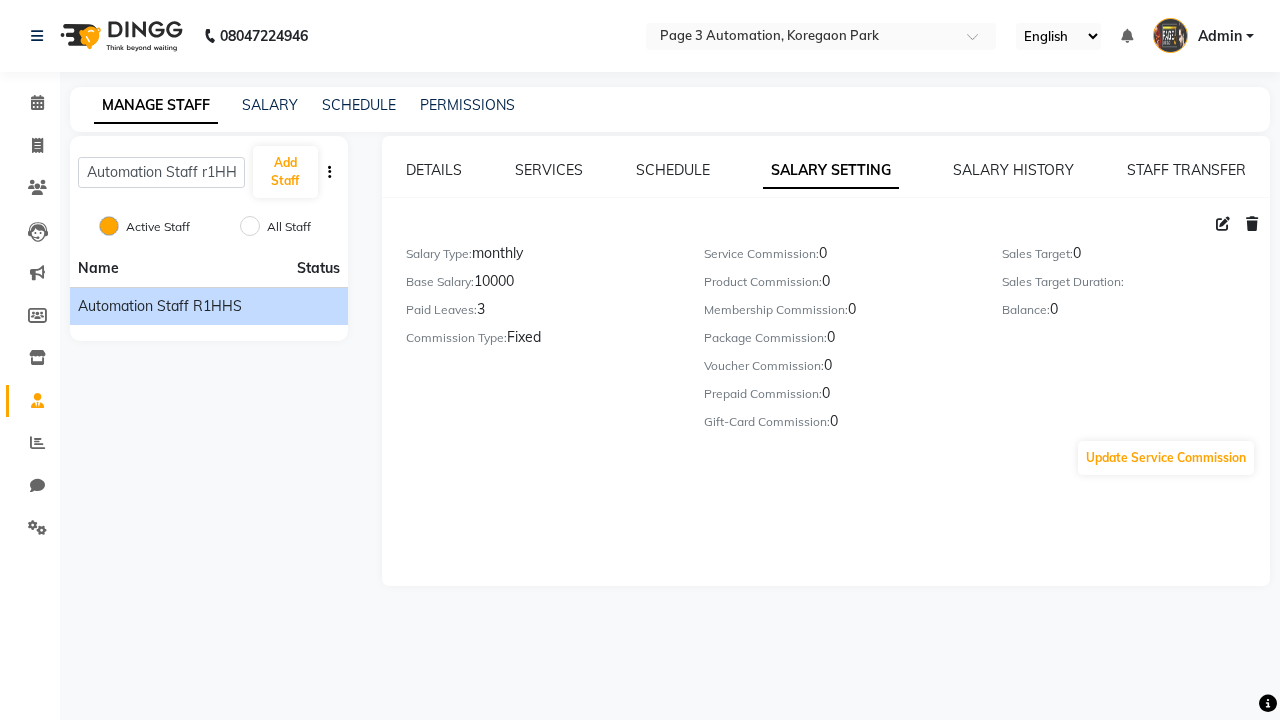 click 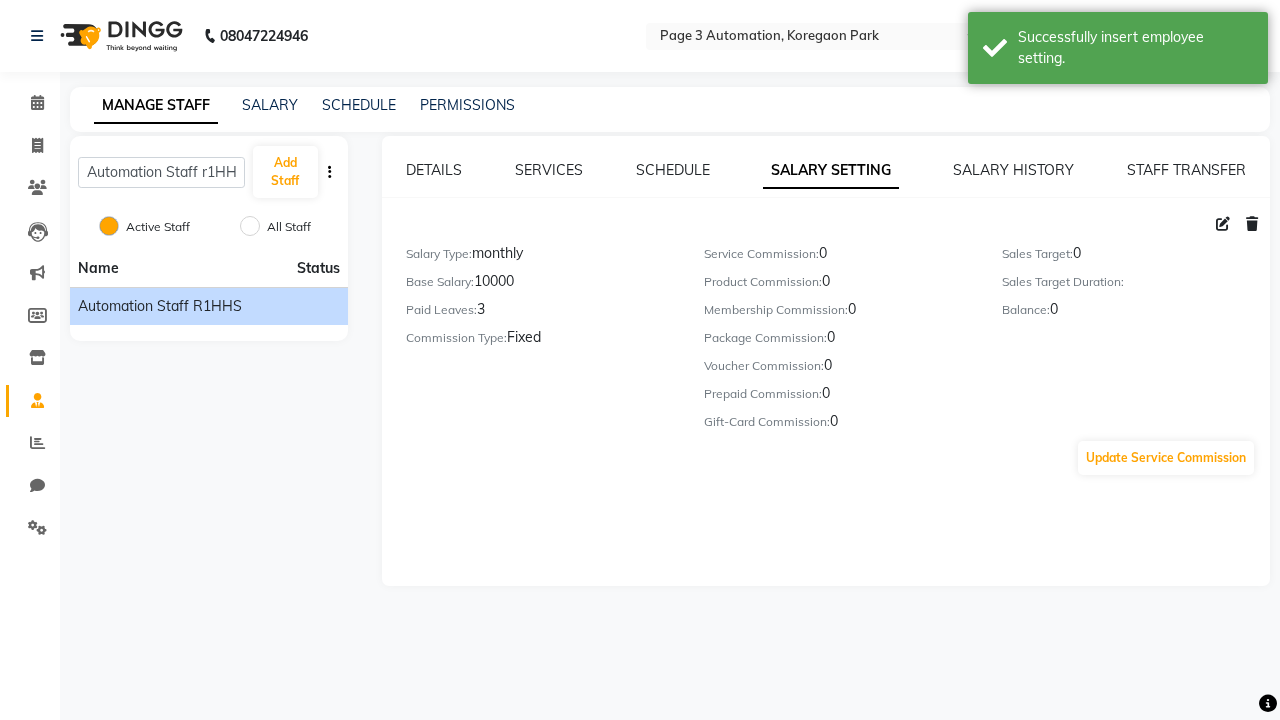 select on "monthly" 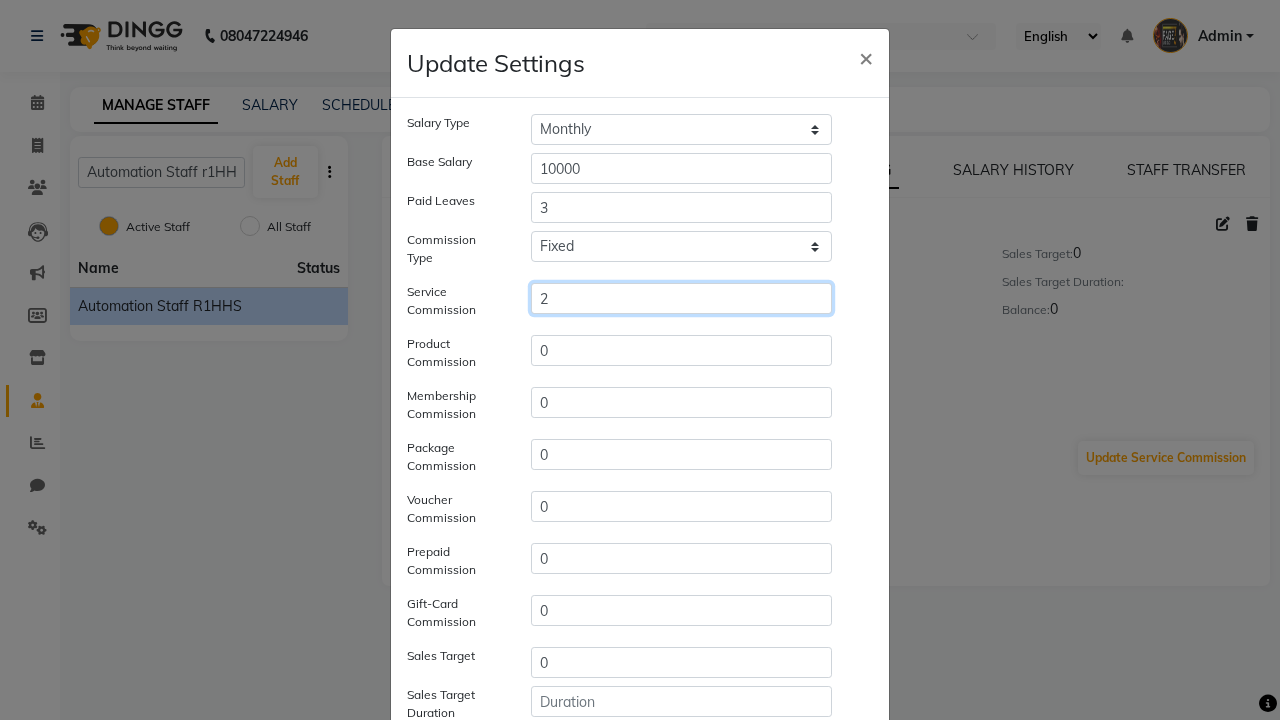 type on "2" 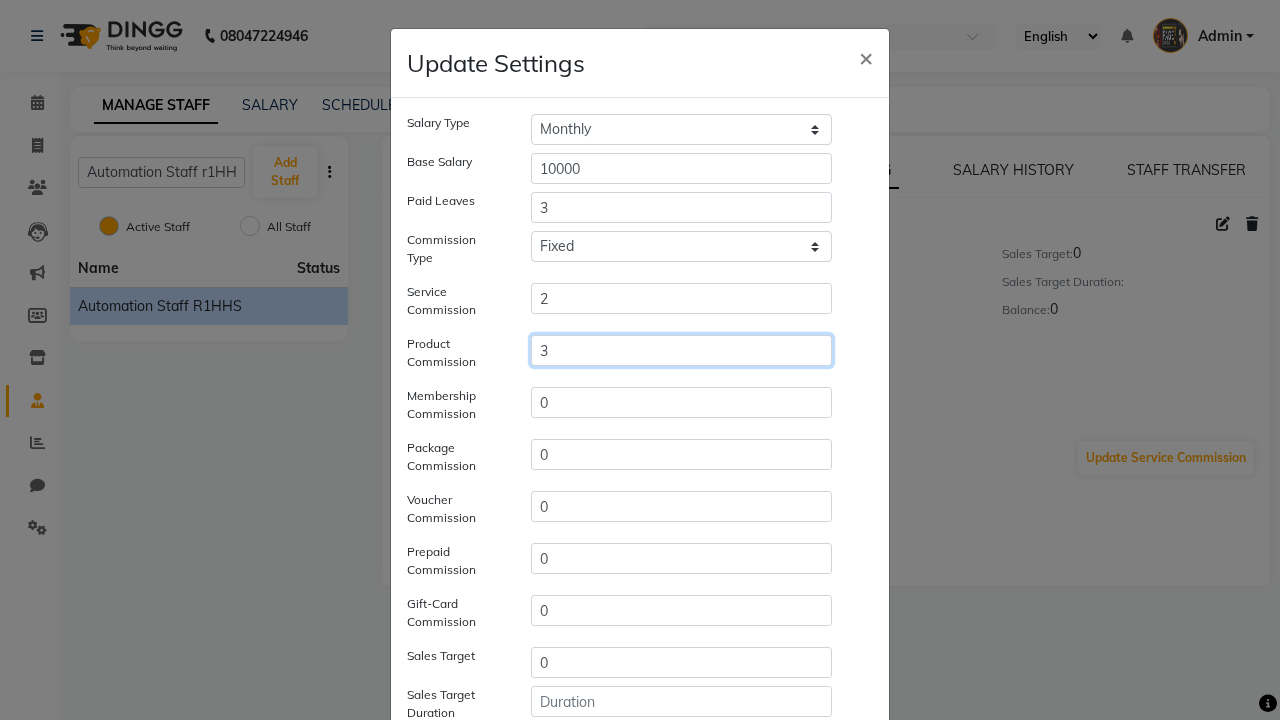 type on "3" 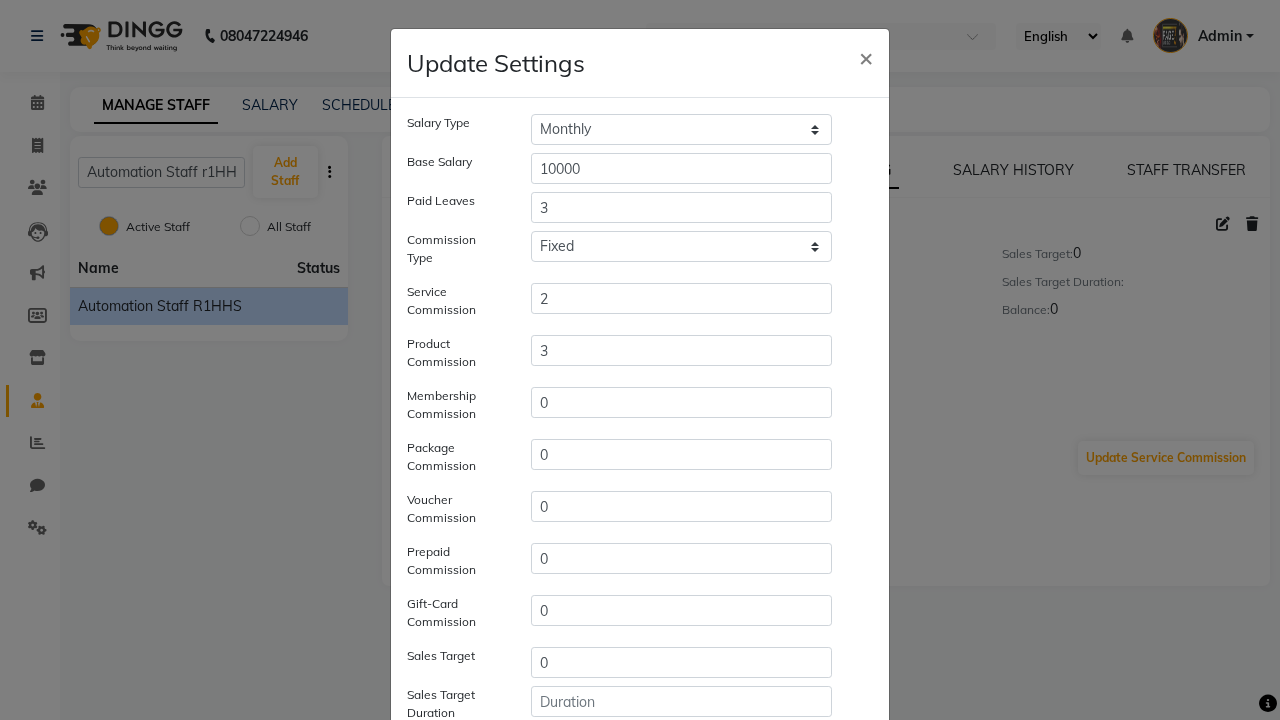 click on "Save" 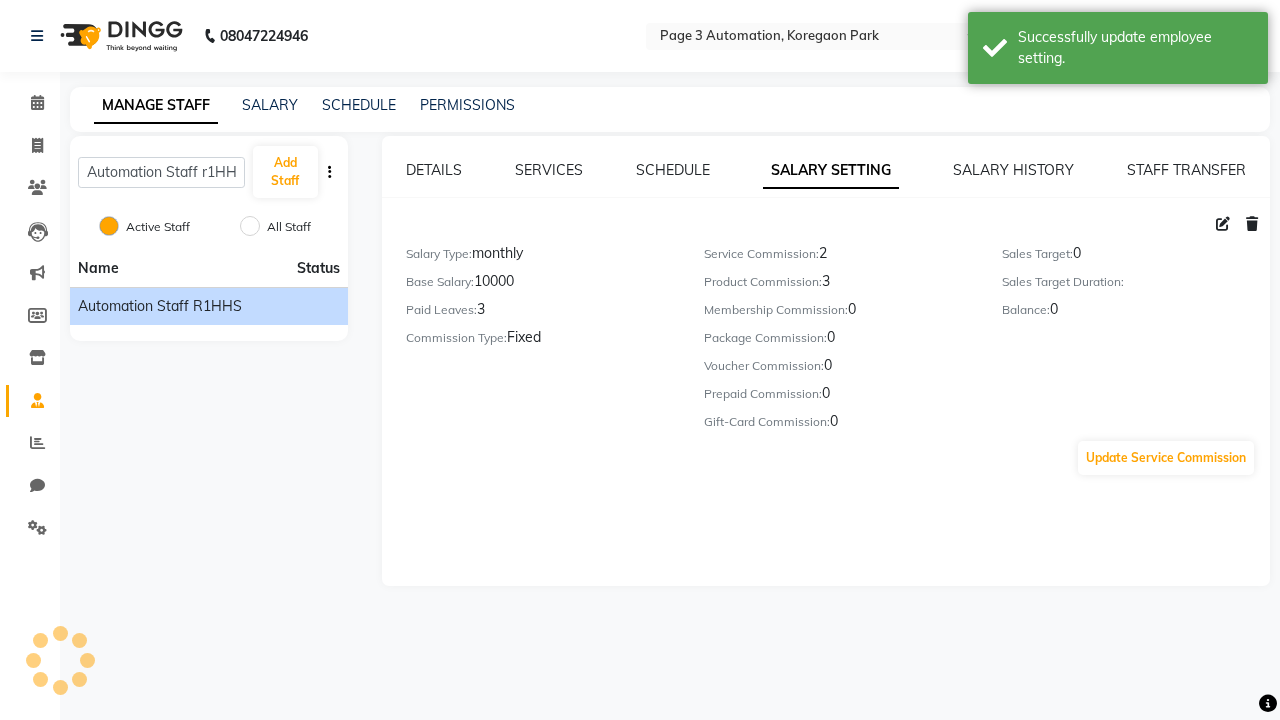 scroll, scrollTop: 209, scrollLeft: 0, axis: vertical 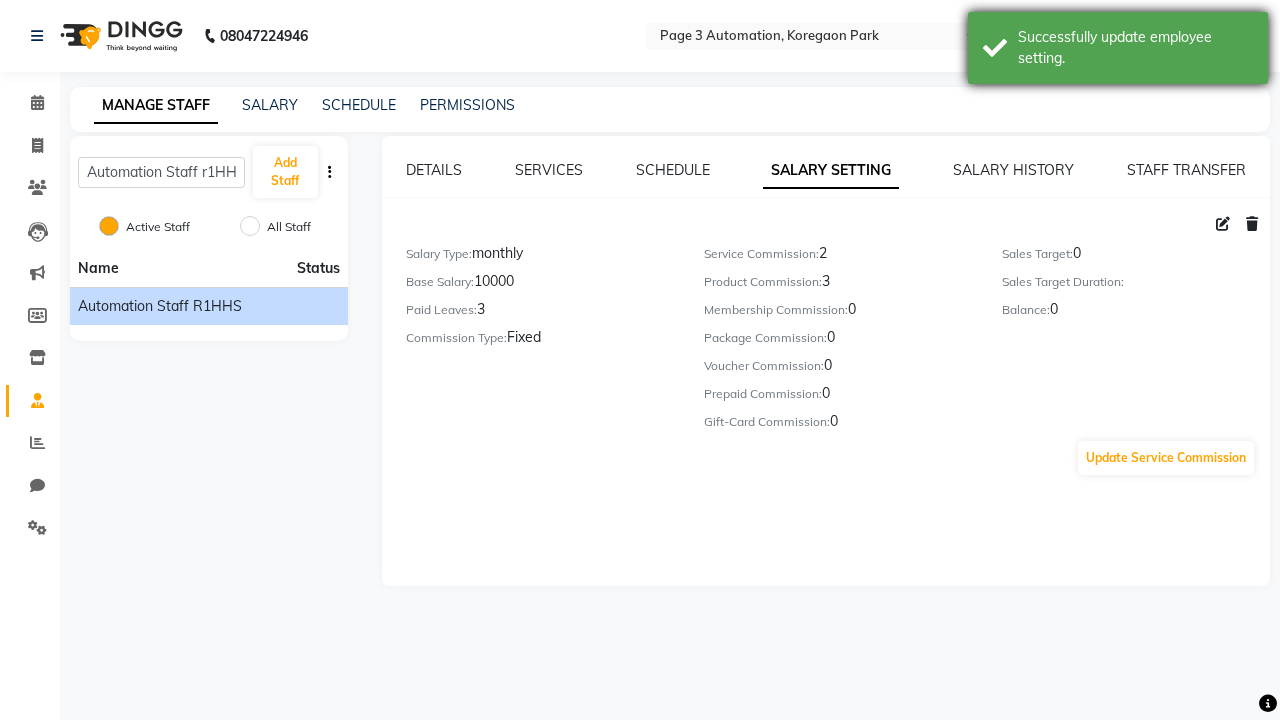 click on "Successfully update employee setting." at bounding box center [1135, 48] 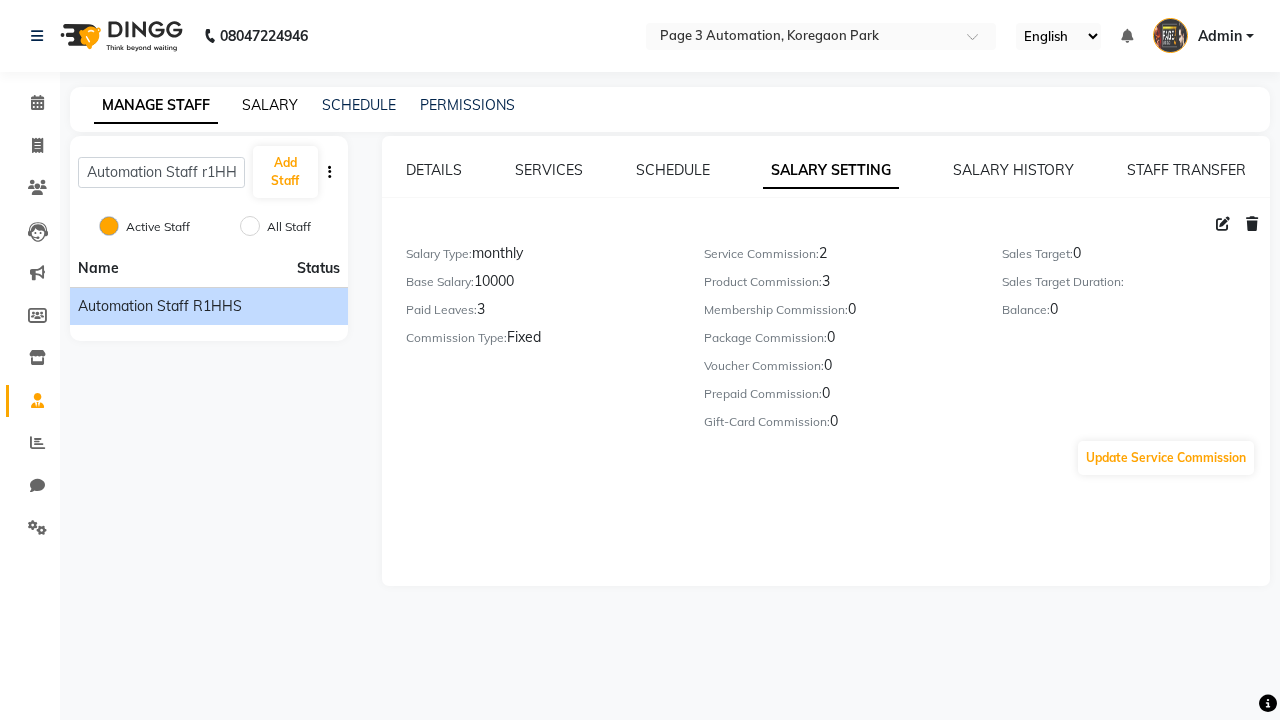 click on "SALARY" 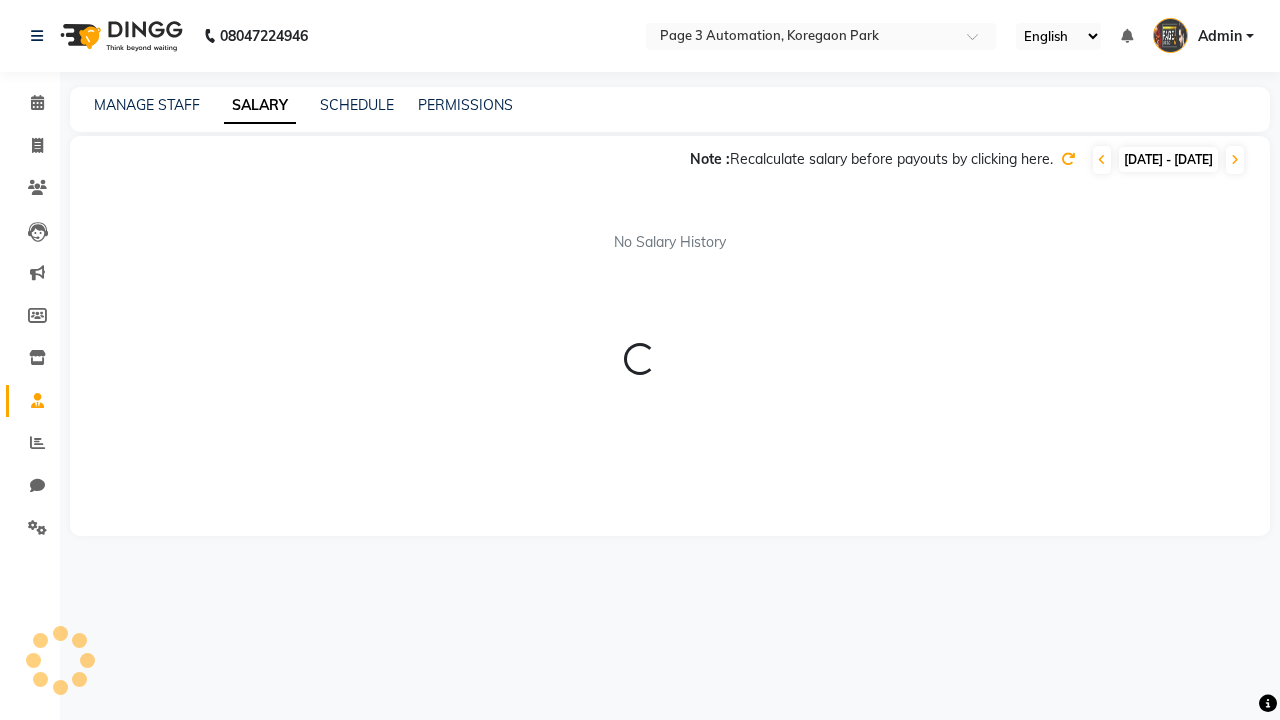 click 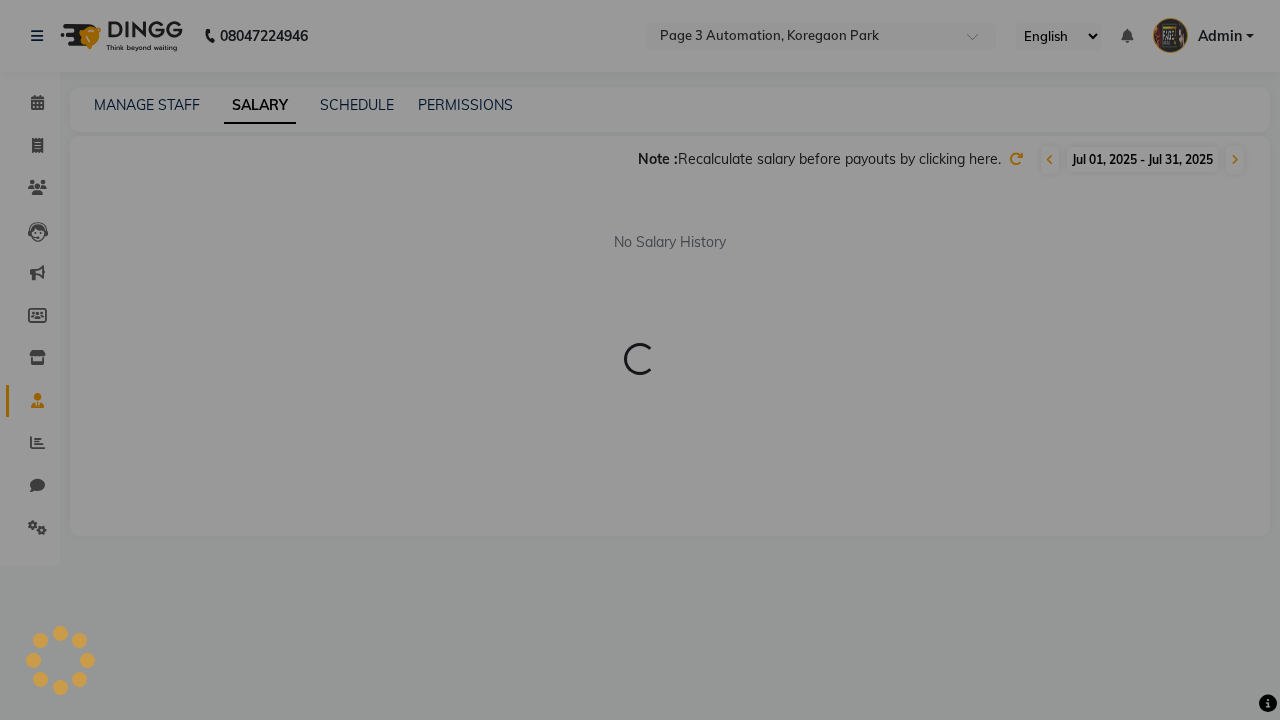 click on "Yes" at bounding box center [688, 529] 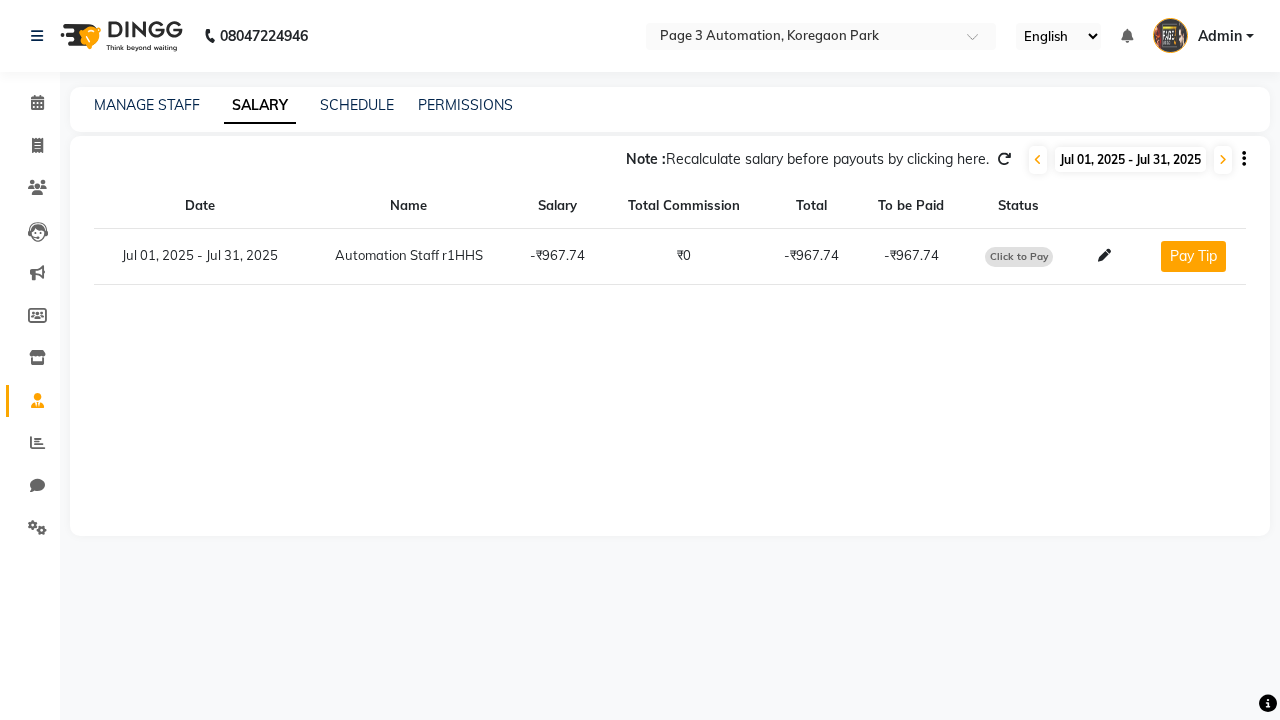 click on "Click to Pay" 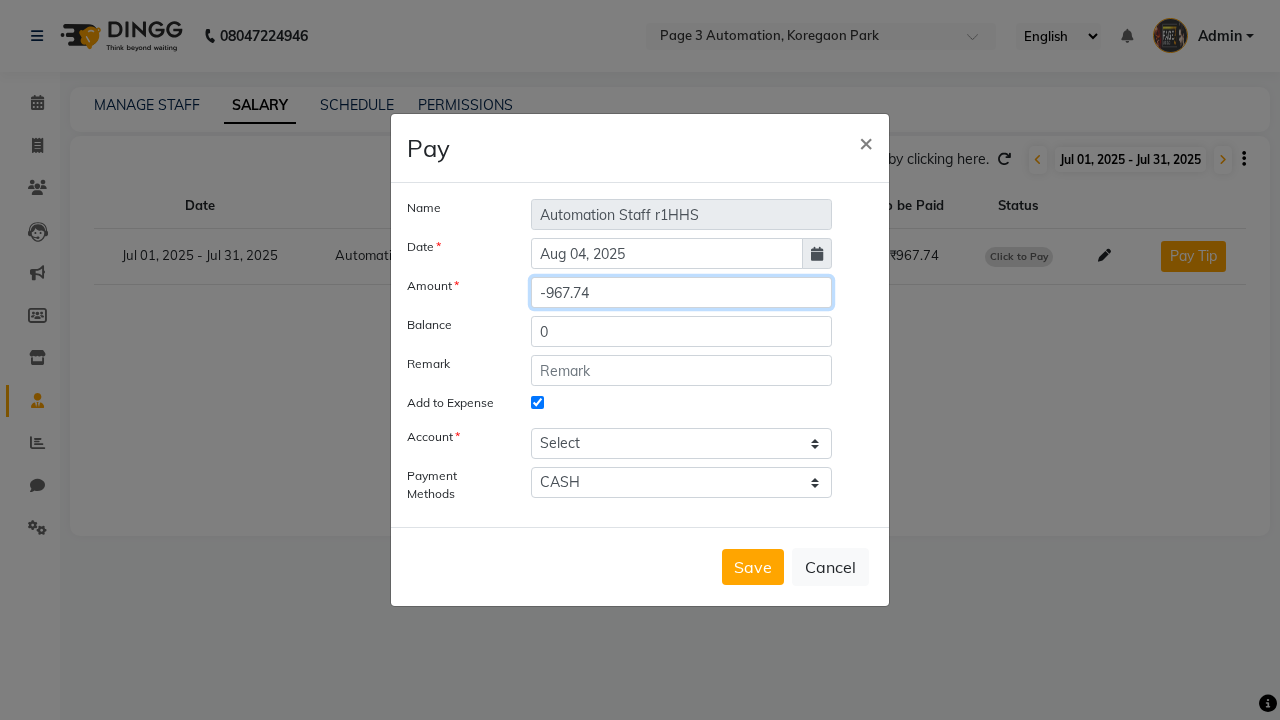 type on "15" 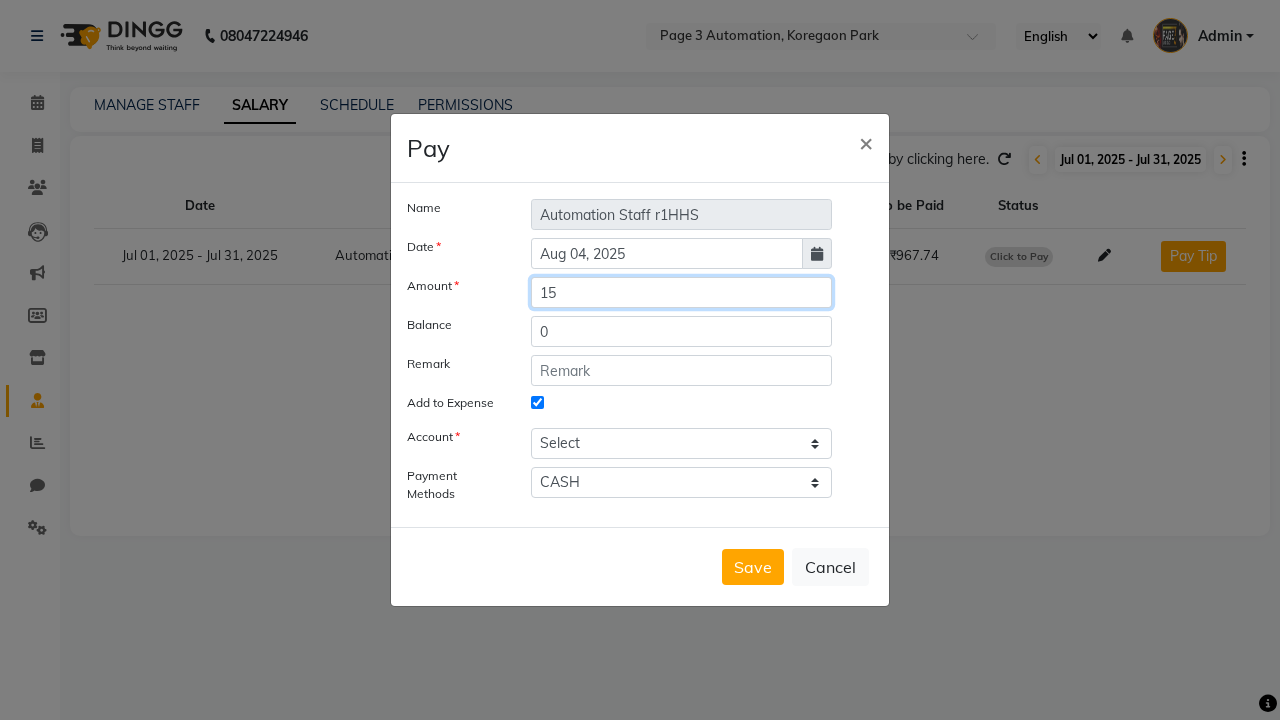 select on "1486" 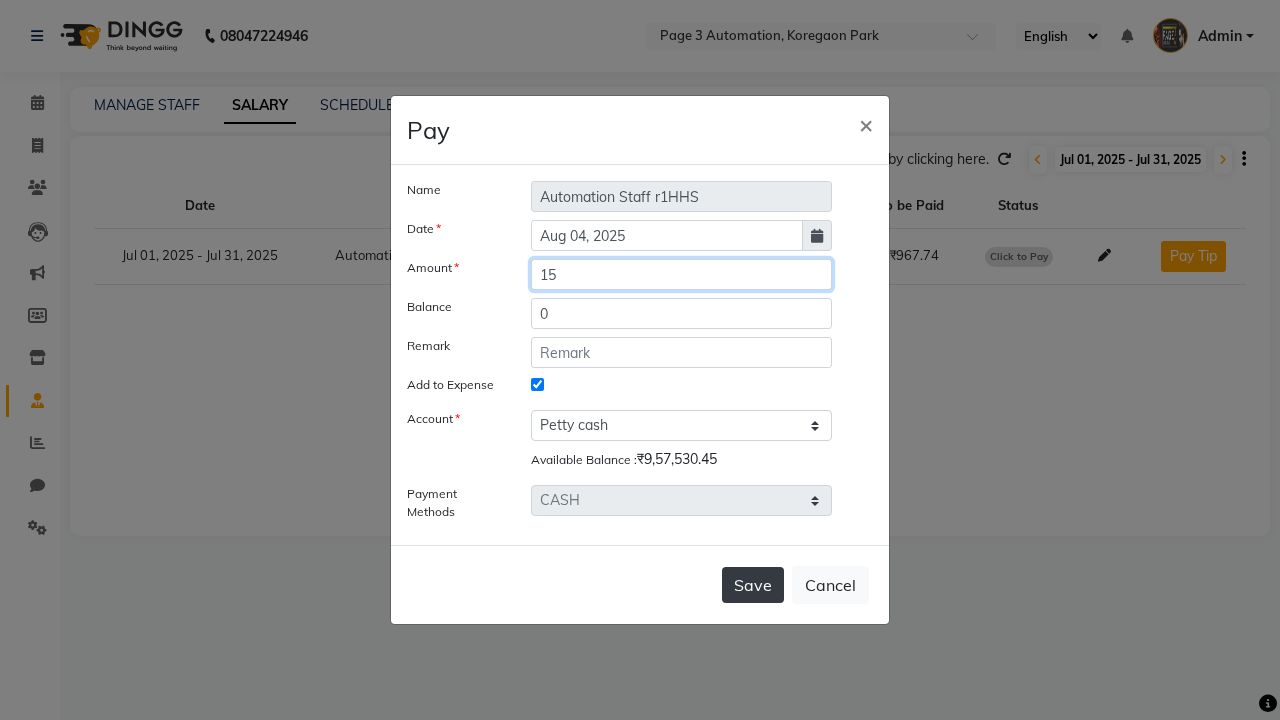 type on "15" 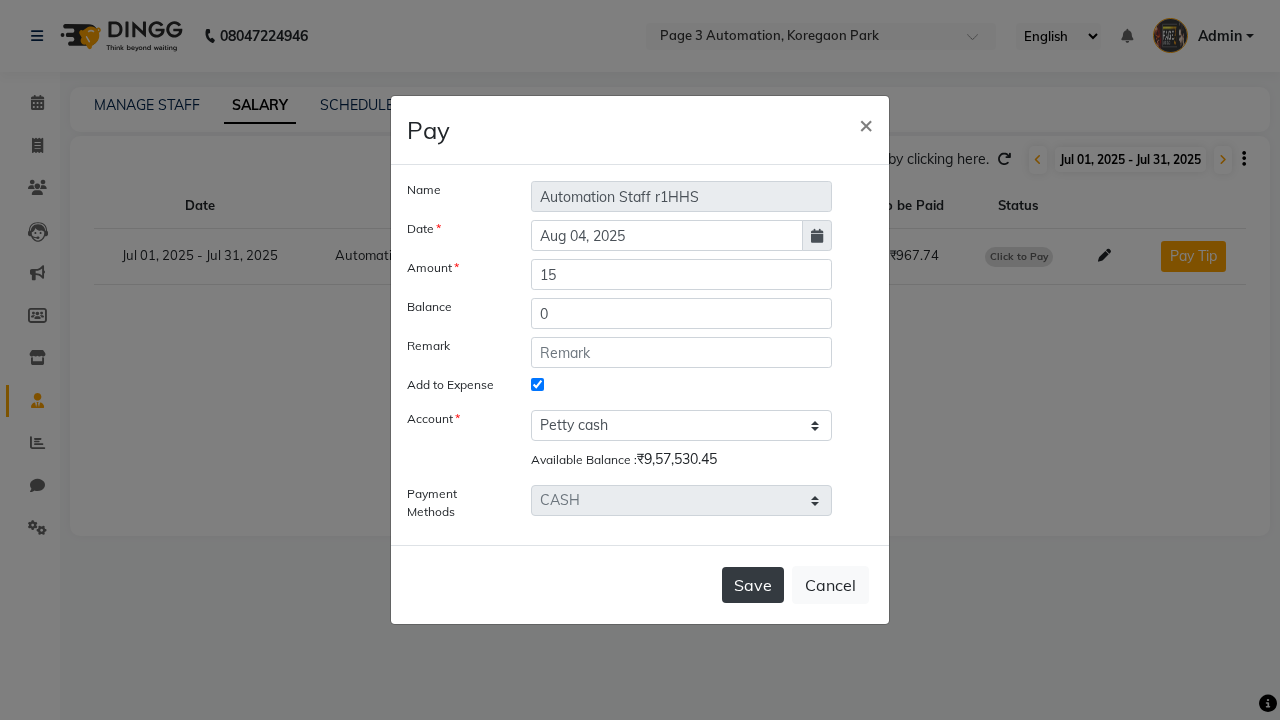 click on "Save" 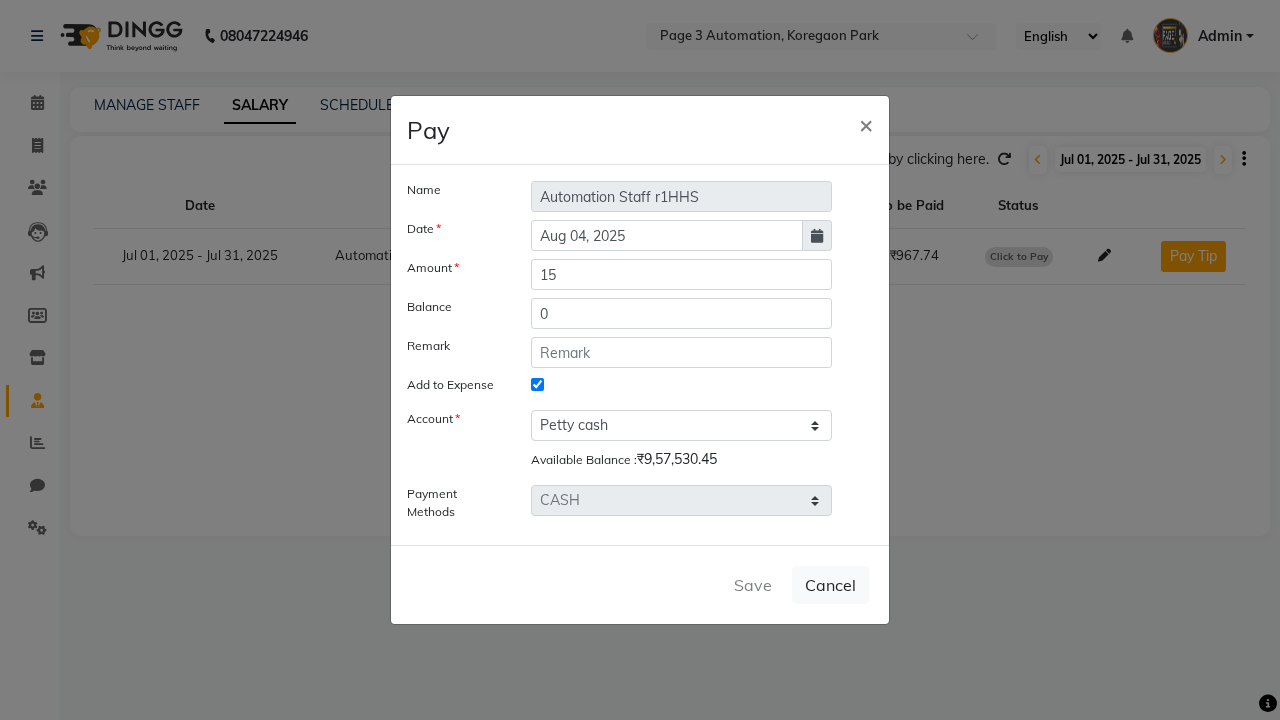 select 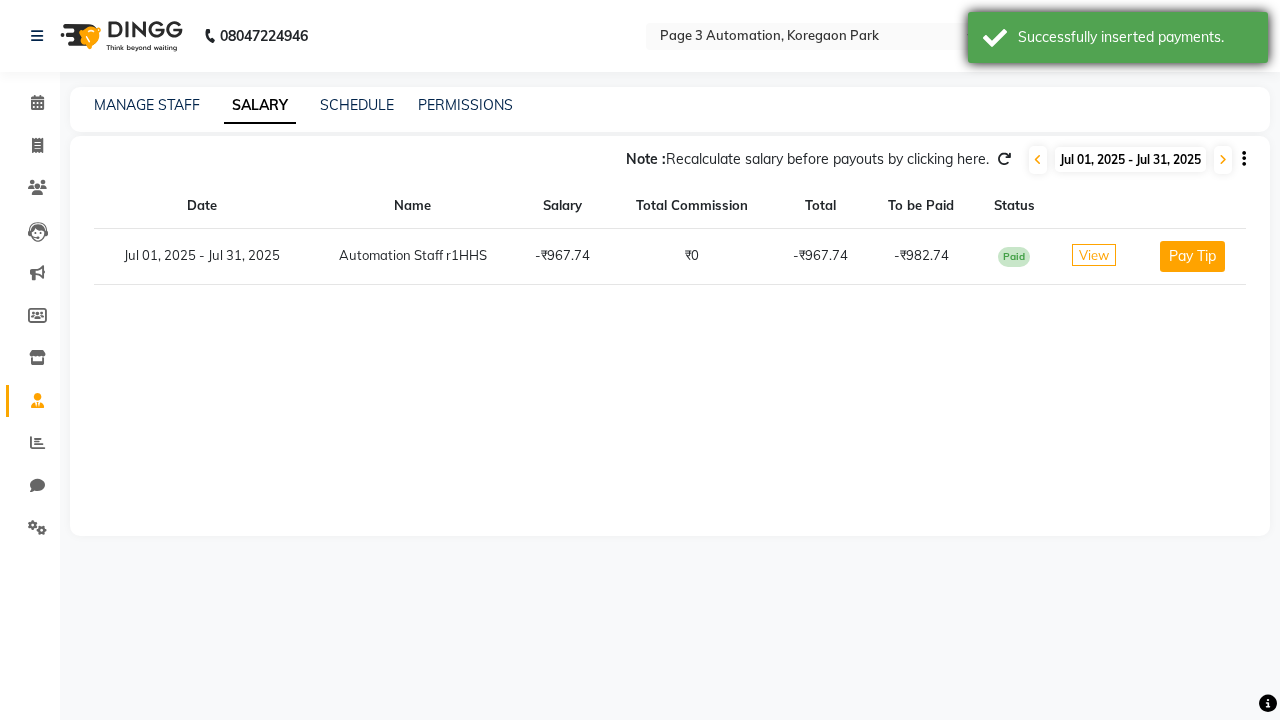 click on "Successfully inserted payments." at bounding box center (1135, 37) 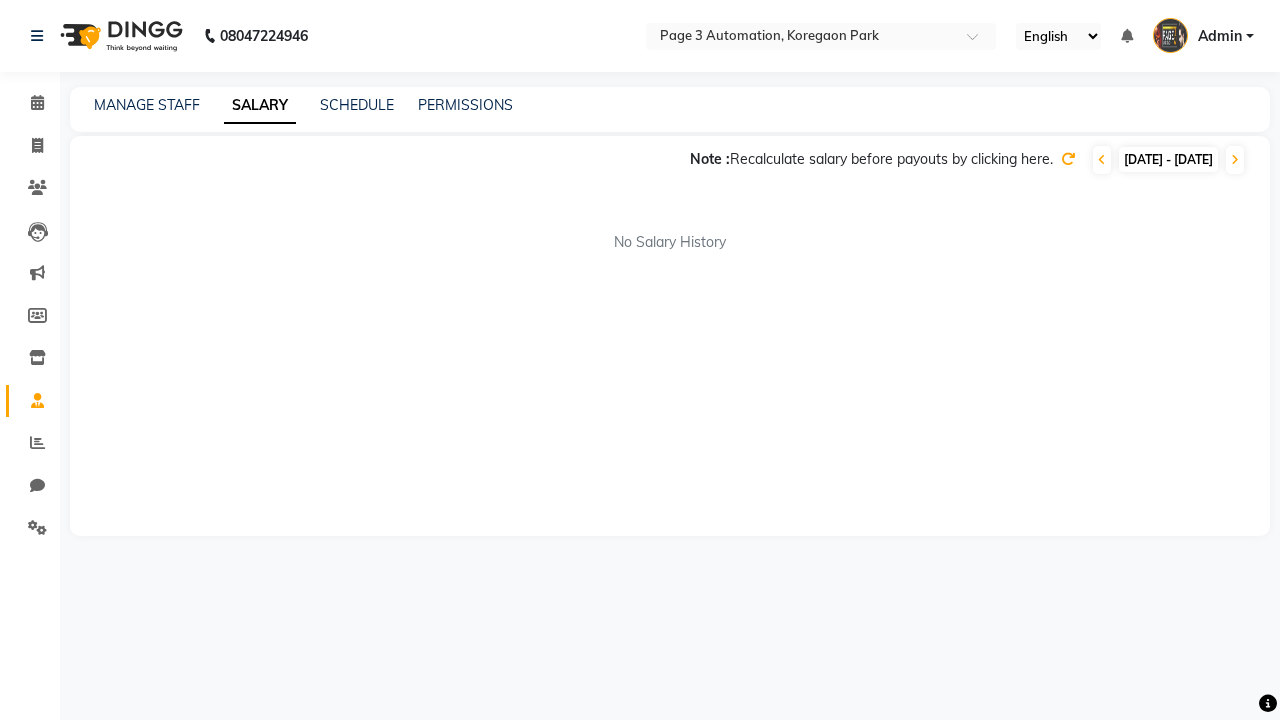scroll, scrollTop: 0, scrollLeft: 0, axis: both 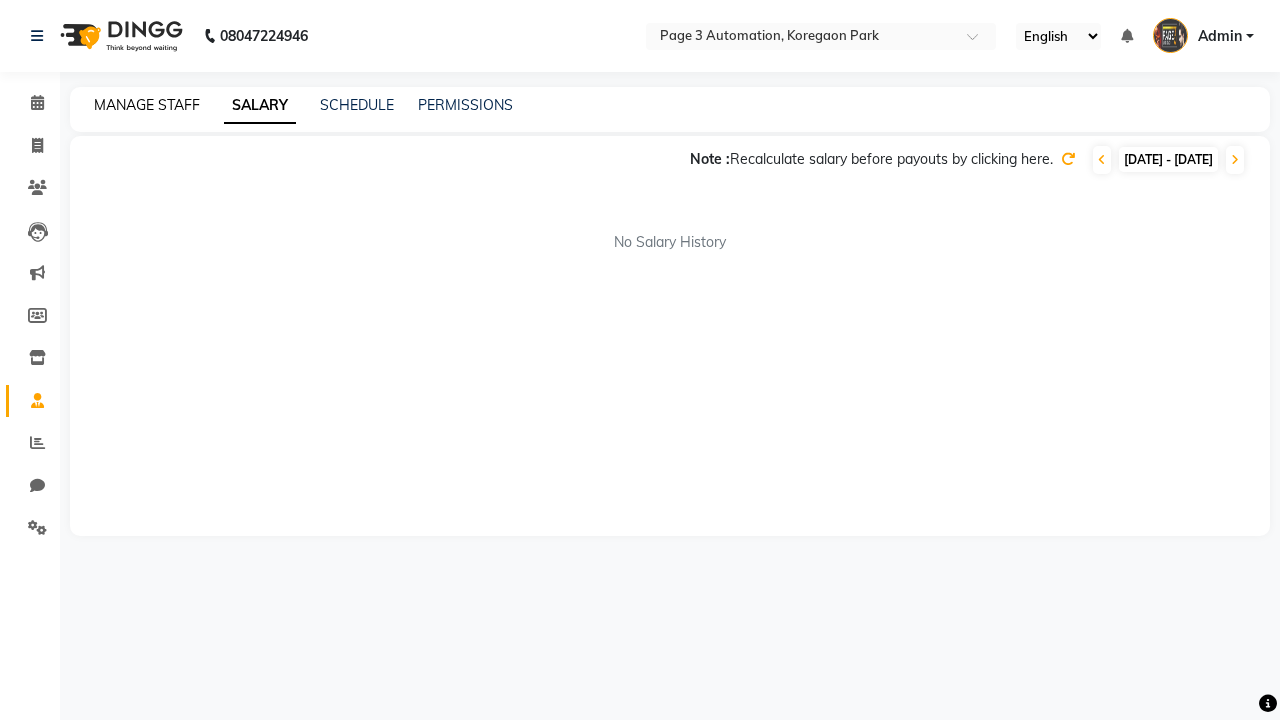 click on "MANAGE STAFF" 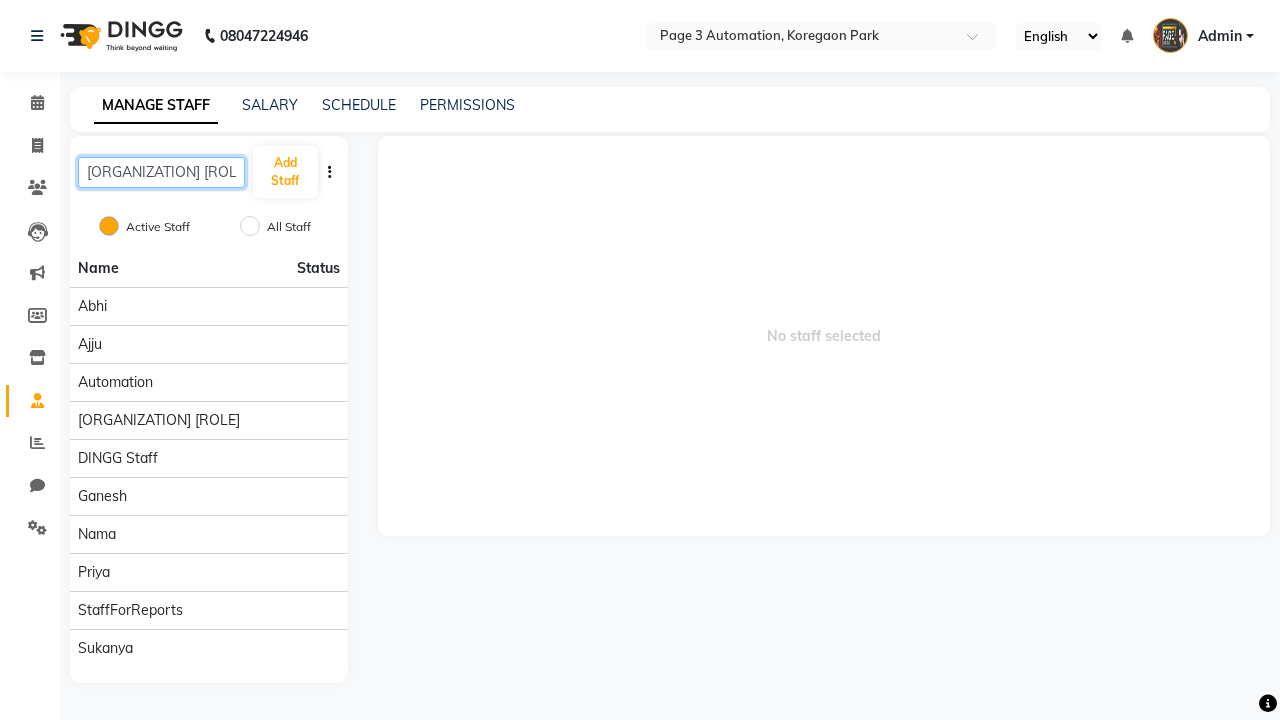 scroll, scrollTop: 0, scrollLeft: 10, axis: horizontal 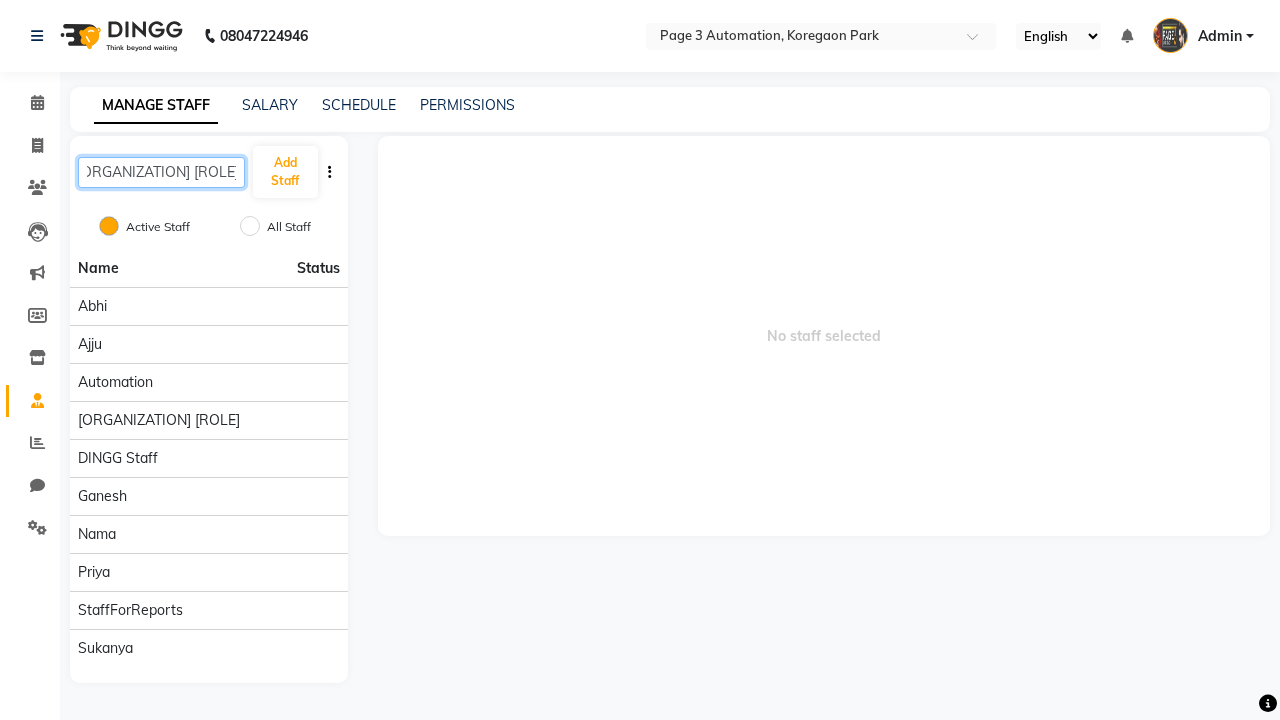 type on "[ORGANIZATION] [ROLE]" 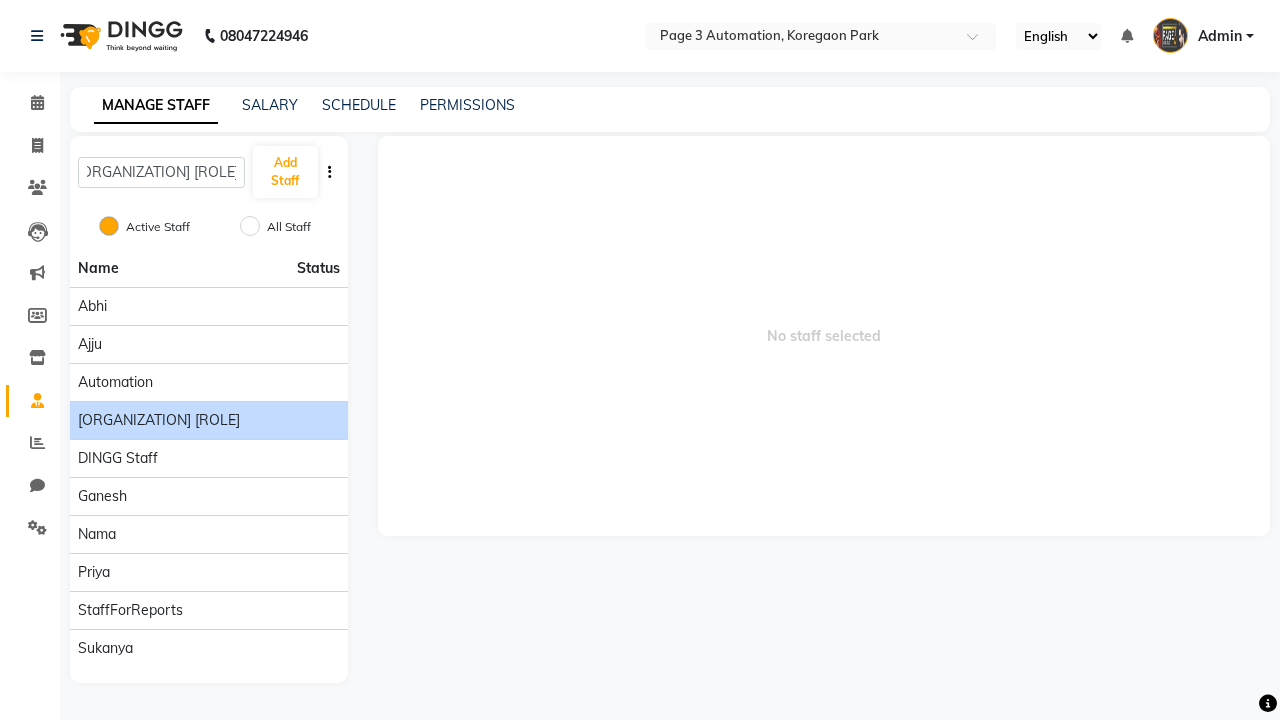 click on "[ORGANIZATION] [ROLE]" 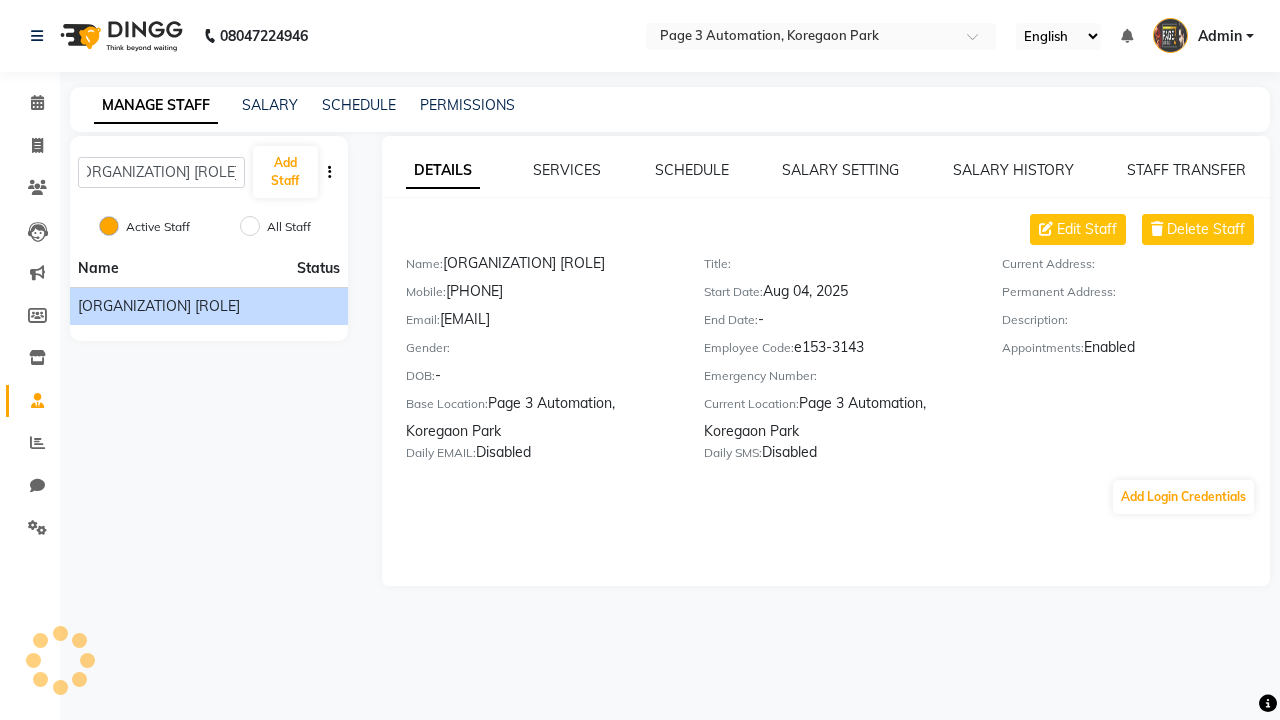 scroll, scrollTop: 0, scrollLeft: 0, axis: both 